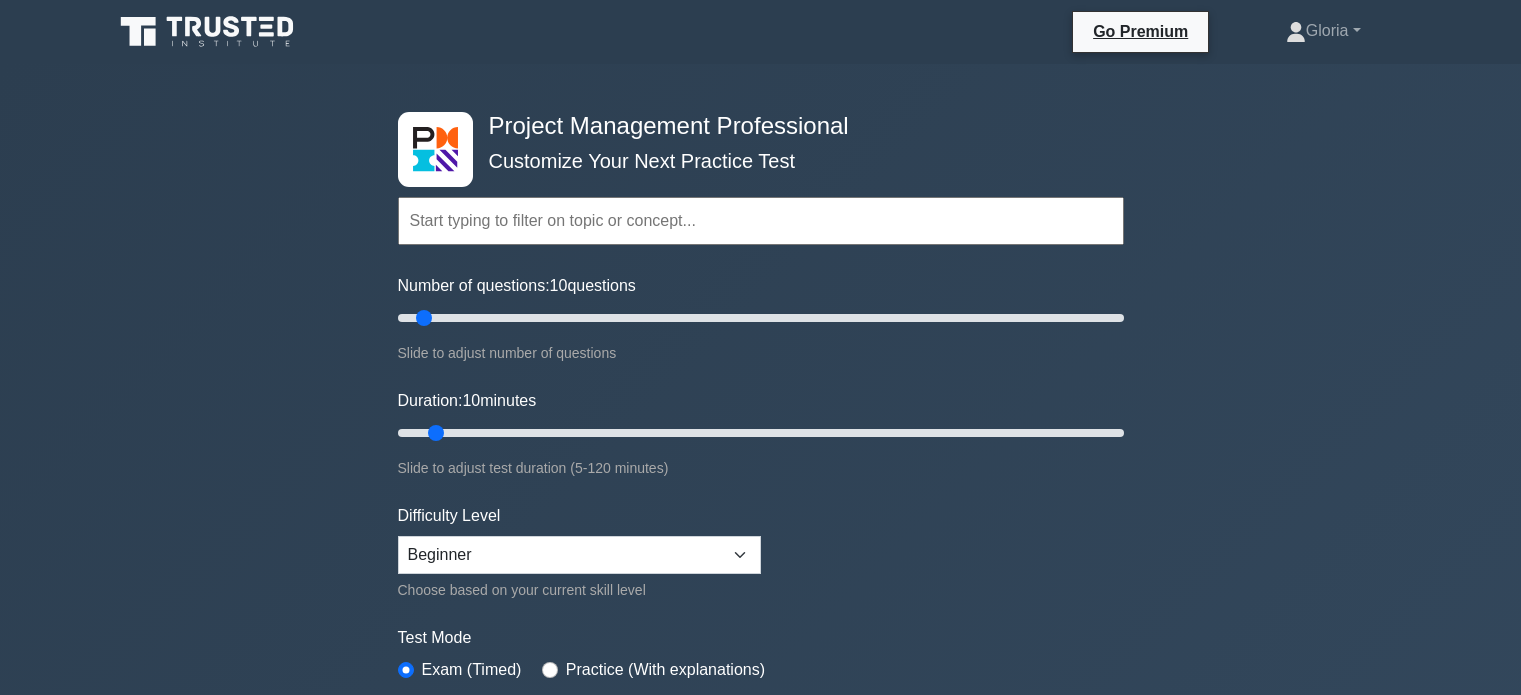 scroll, scrollTop: 8479, scrollLeft: 0, axis: vertical 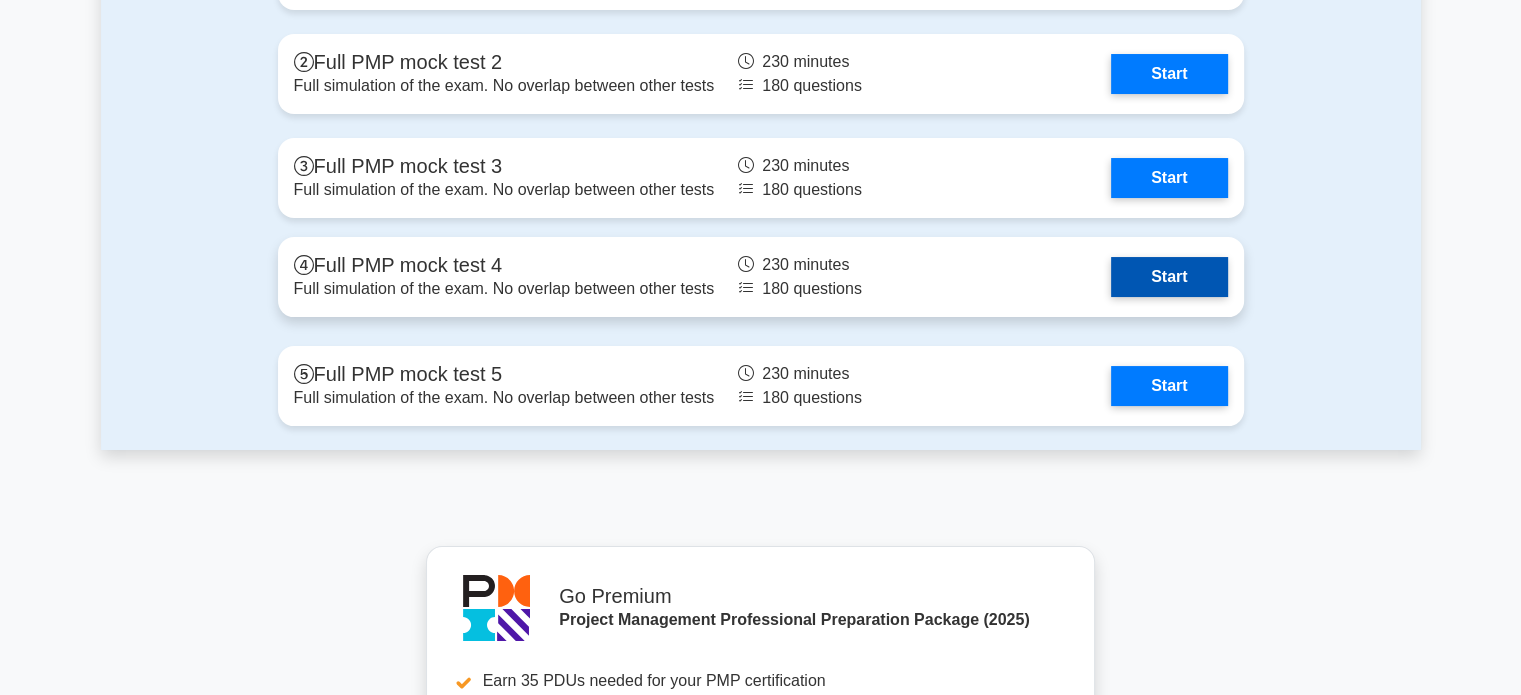 click on "Start" at bounding box center (1169, 277) 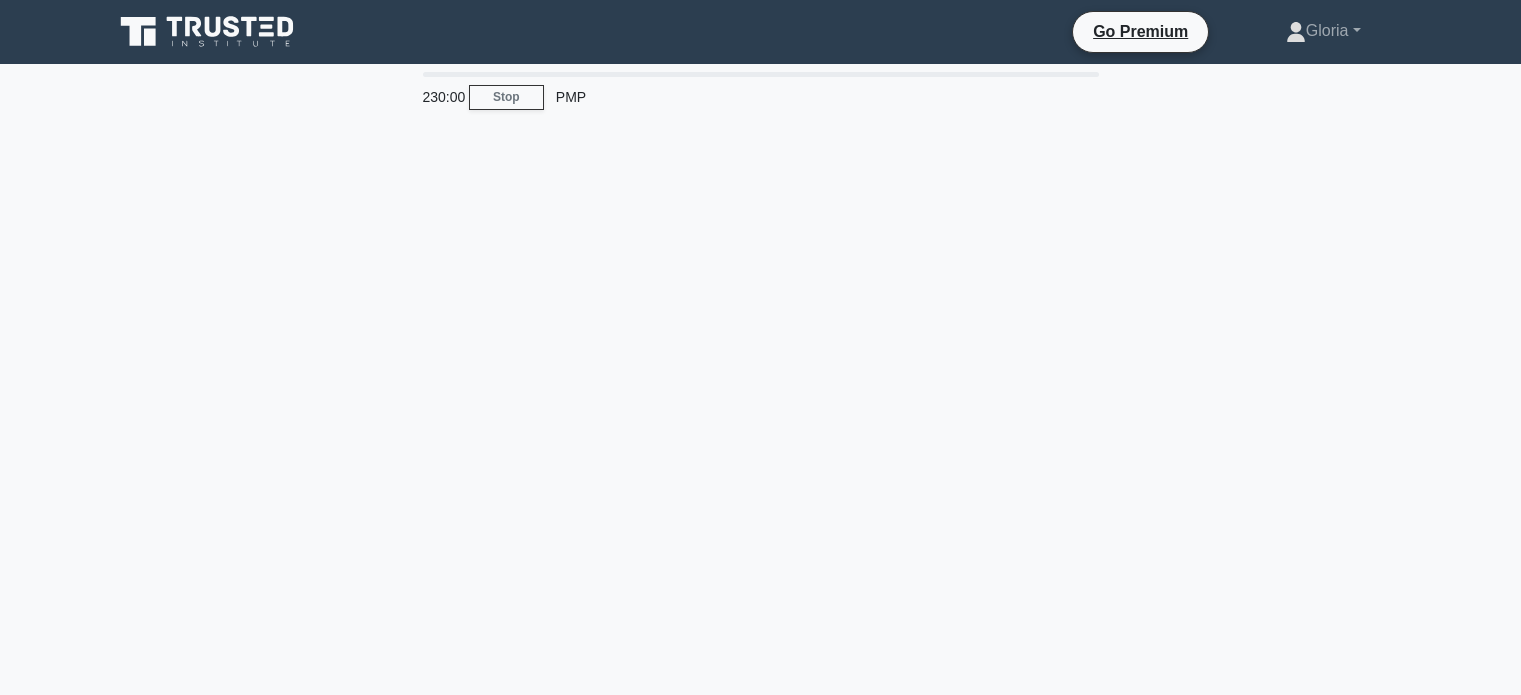 scroll, scrollTop: 0, scrollLeft: 0, axis: both 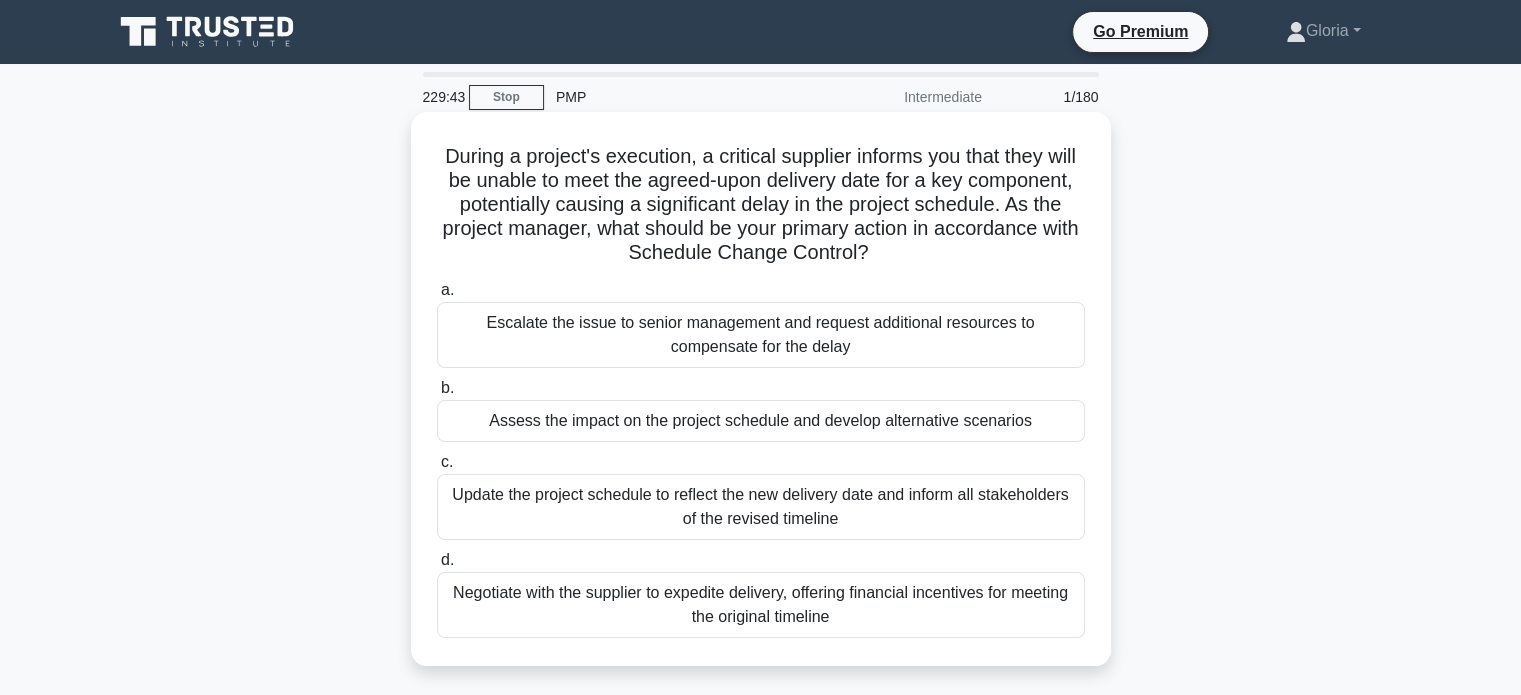click on "Assess the impact on the project schedule and develop alternative scenarios" at bounding box center (761, 421) 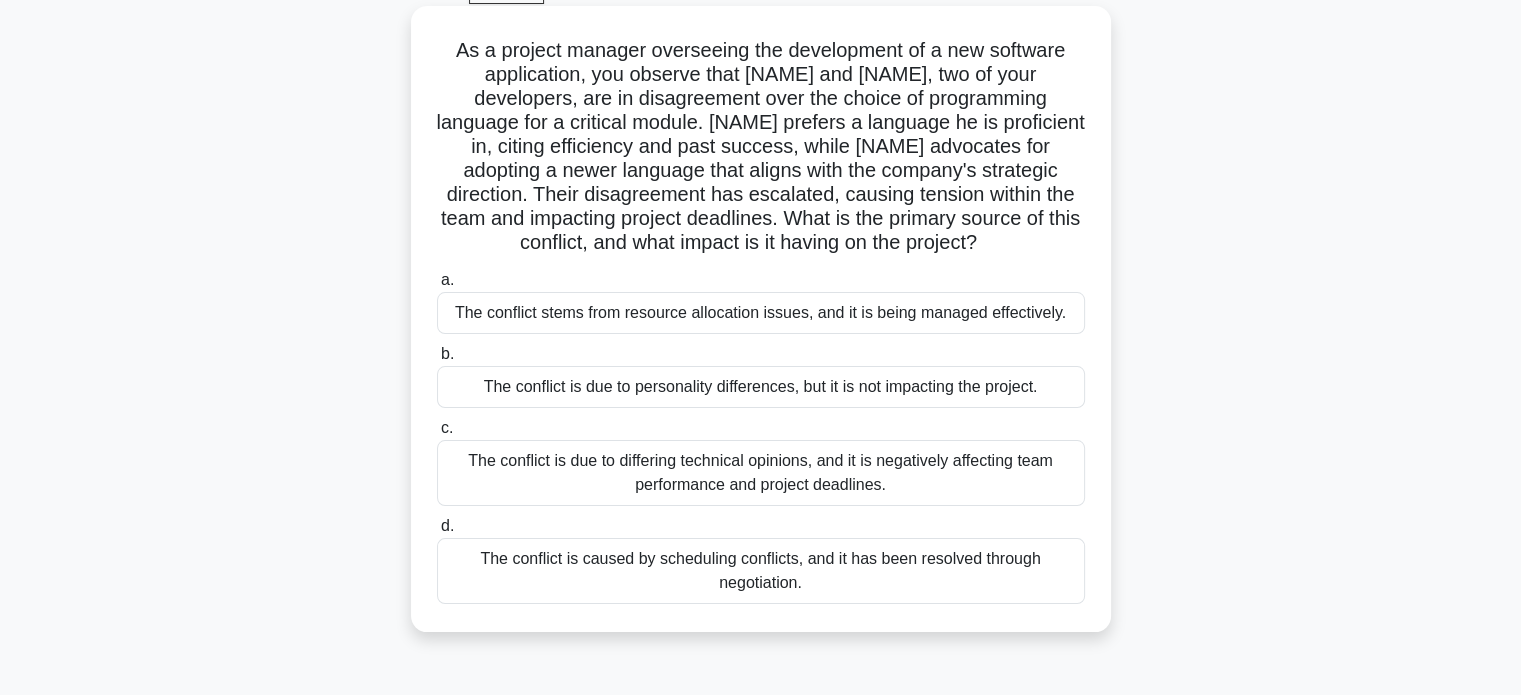 scroll, scrollTop: 107, scrollLeft: 0, axis: vertical 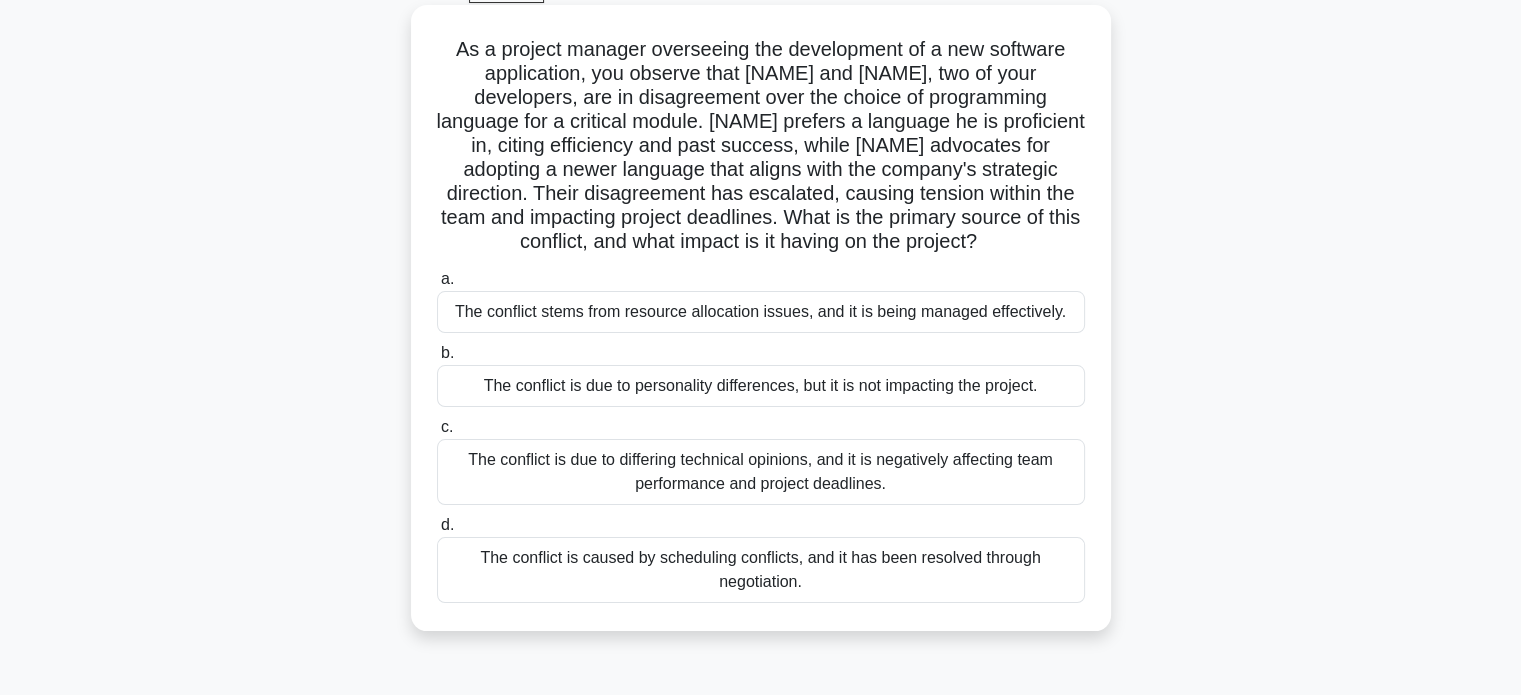 click on "The conflict is due to differing technical opinions, and it is negatively affecting team performance and project deadlines." at bounding box center [761, 472] 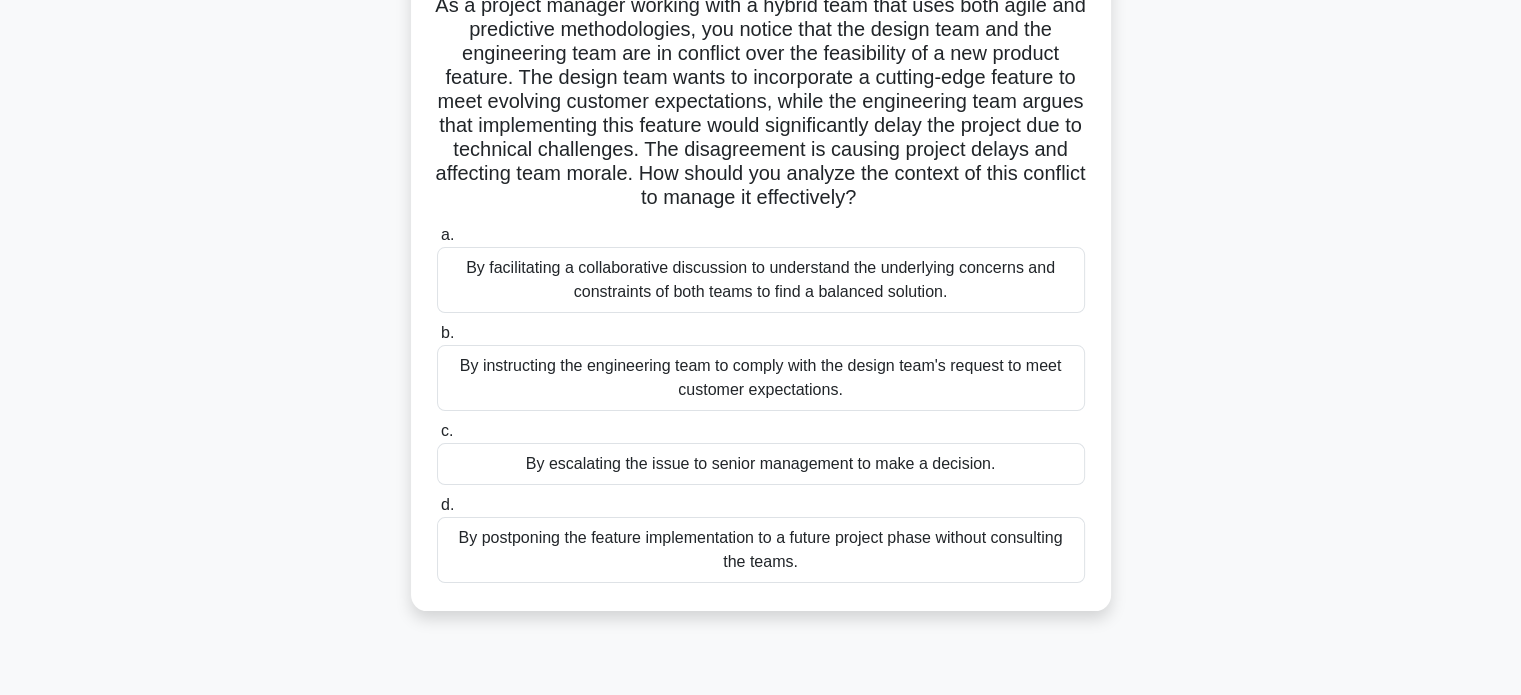 scroll, scrollTop: 156, scrollLeft: 0, axis: vertical 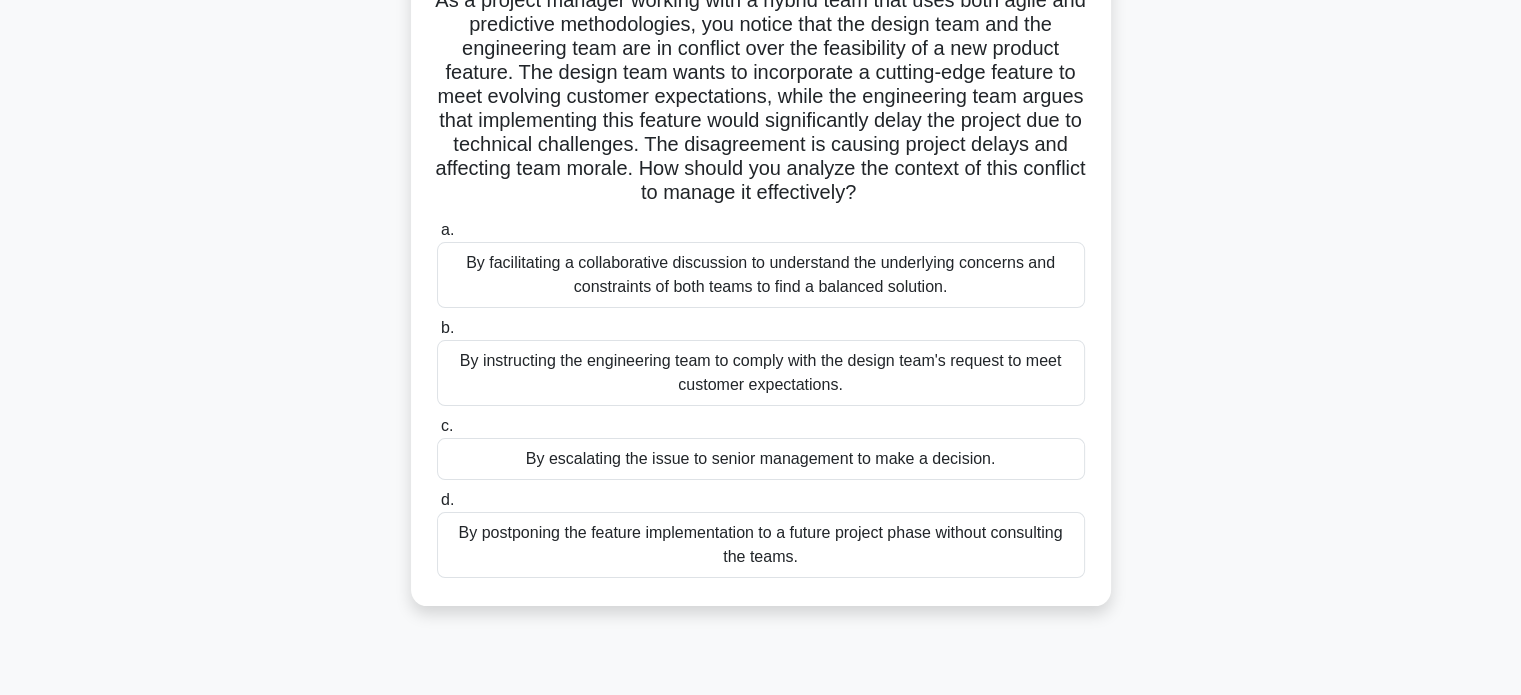click on "By facilitating a collaborative discussion to understand the underlying concerns and constraints of both teams to find a balanced solution." at bounding box center (761, 275) 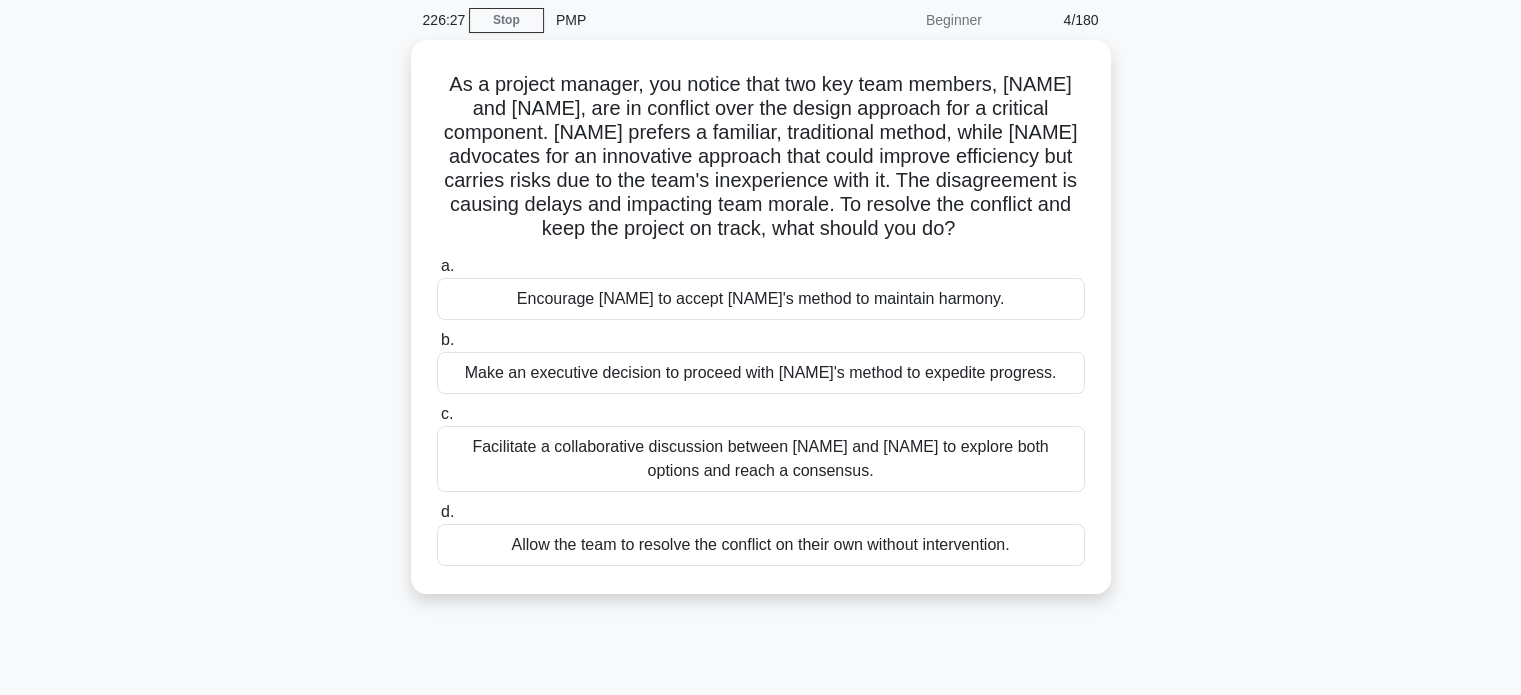 scroll, scrollTop: 0, scrollLeft: 0, axis: both 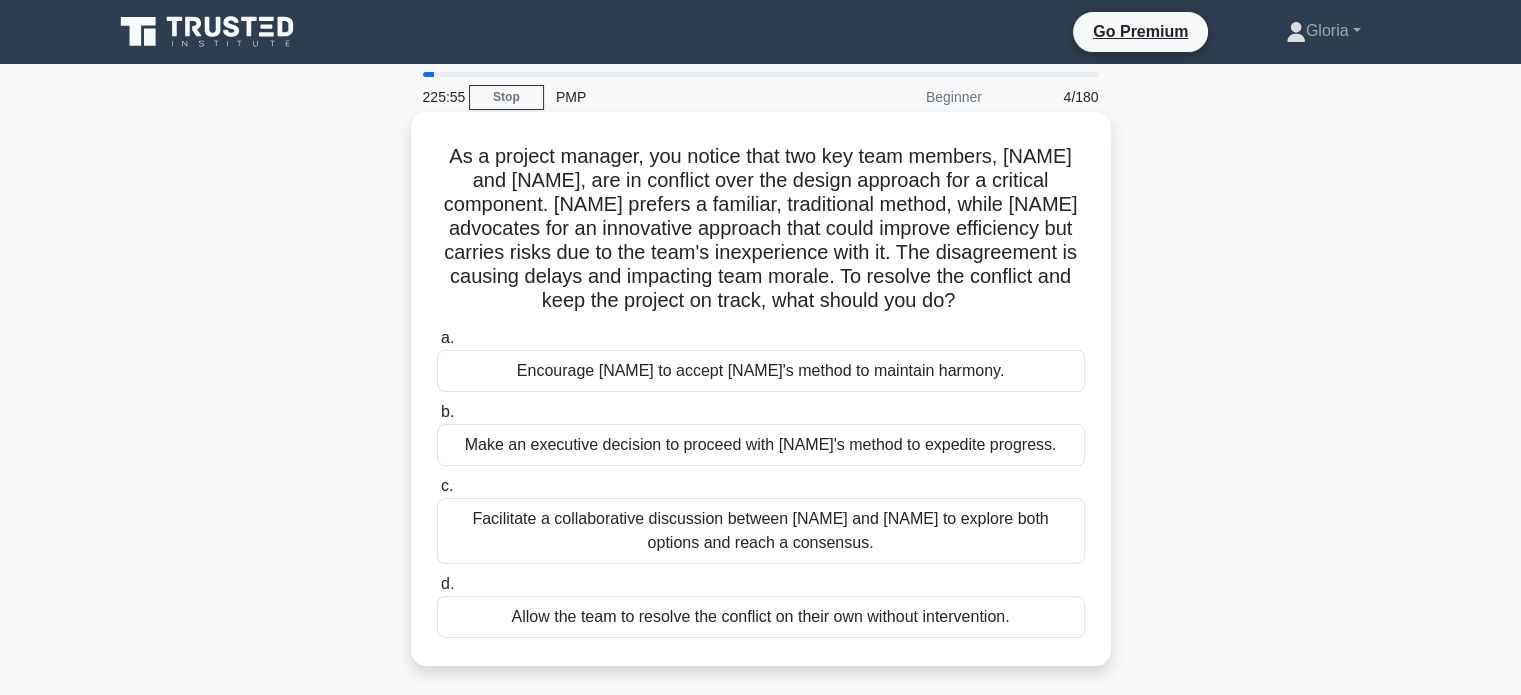 click on "Facilitate a collaborative discussion between [NAME] and [NAME] to explore both options and reach a consensus." at bounding box center [761, 531] 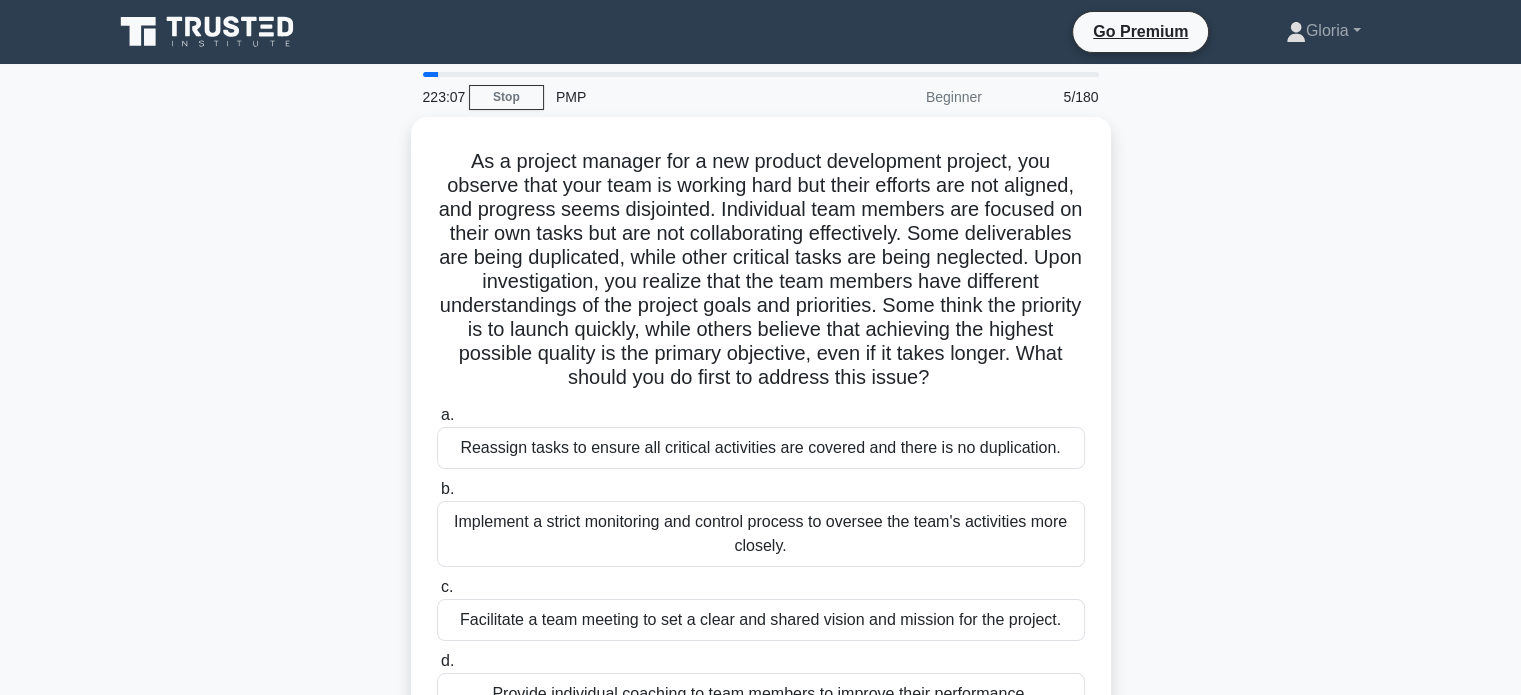 click on "Implement a strict monitoring and control process to oversee the team's activities more closely." at bounding box center (761, 534) 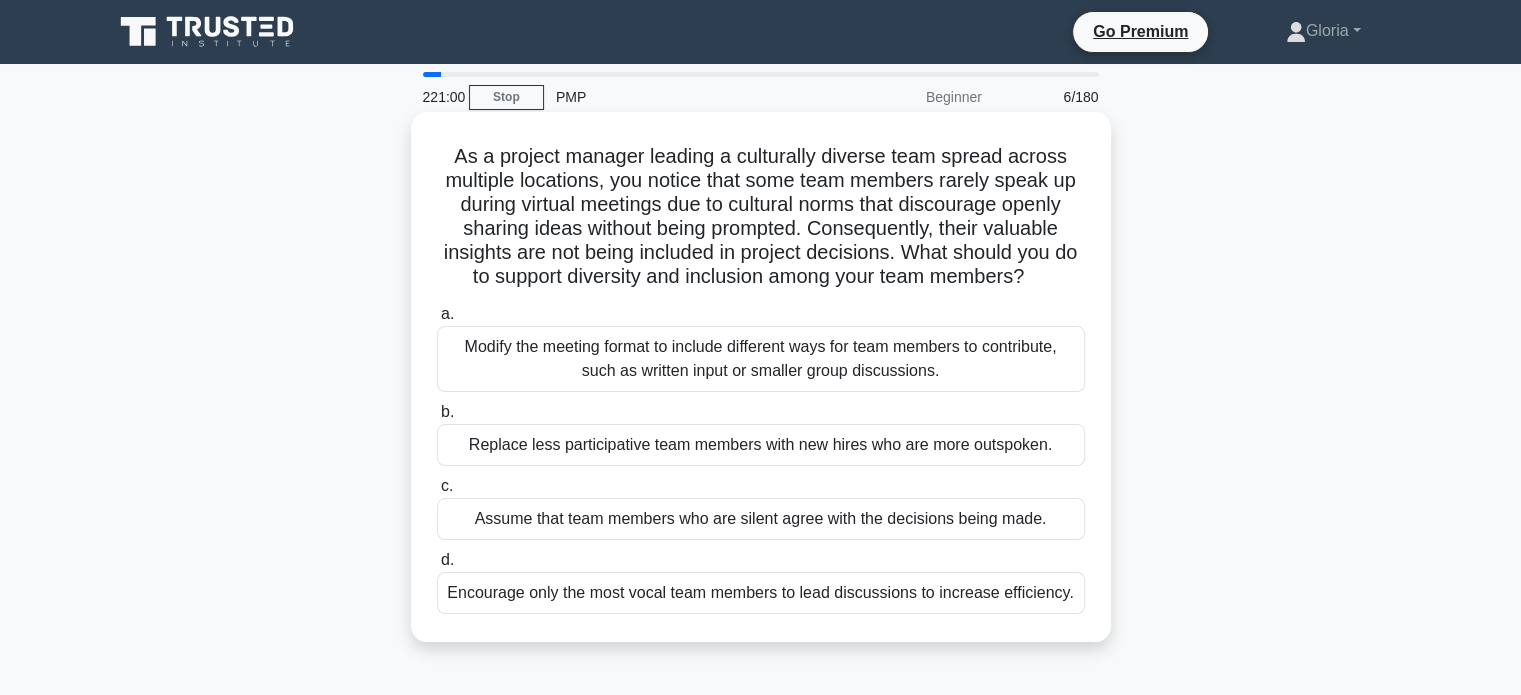 click on "Modify the meeting format to include different ways for team members to contribute, such as written input or smaller group discussions." at bounding box center (761, 359) 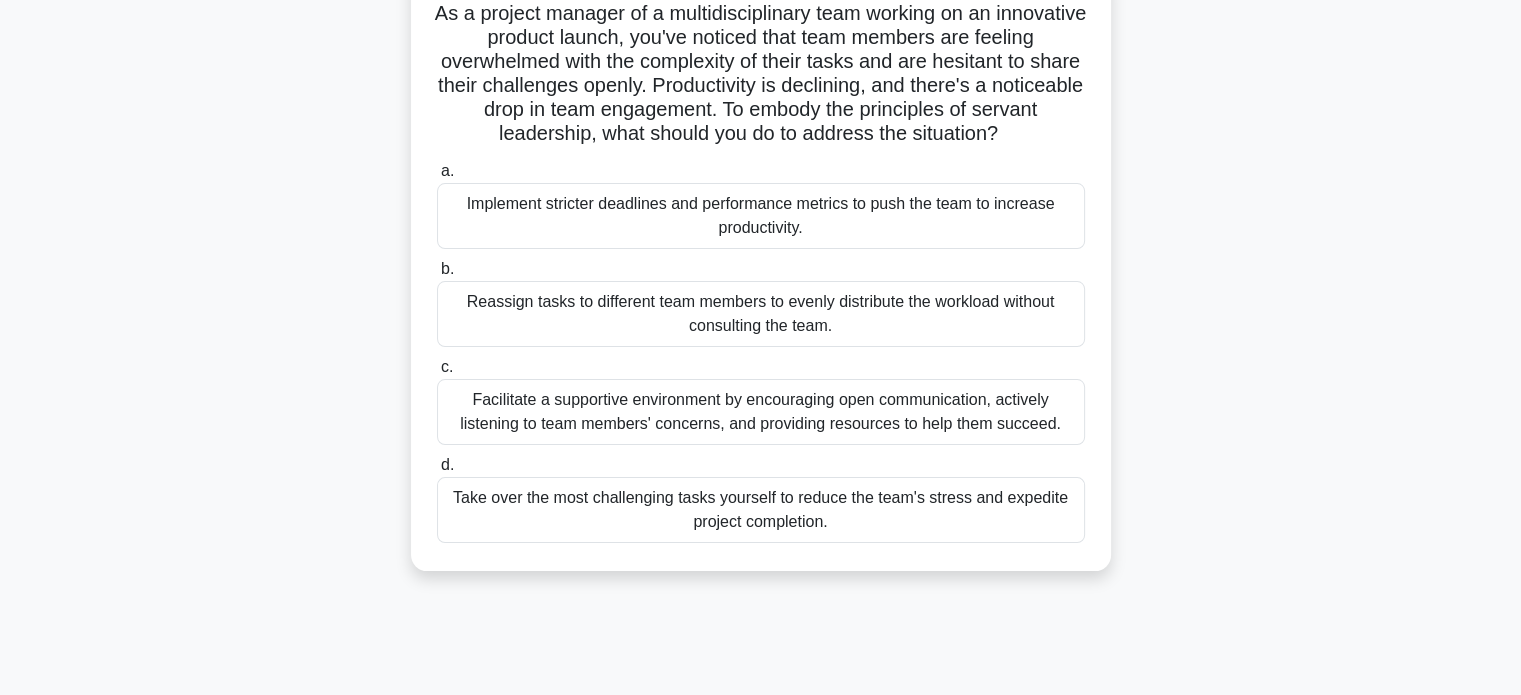scroll, scrollTop: 164, scrollLeft: 0, axis: vertical 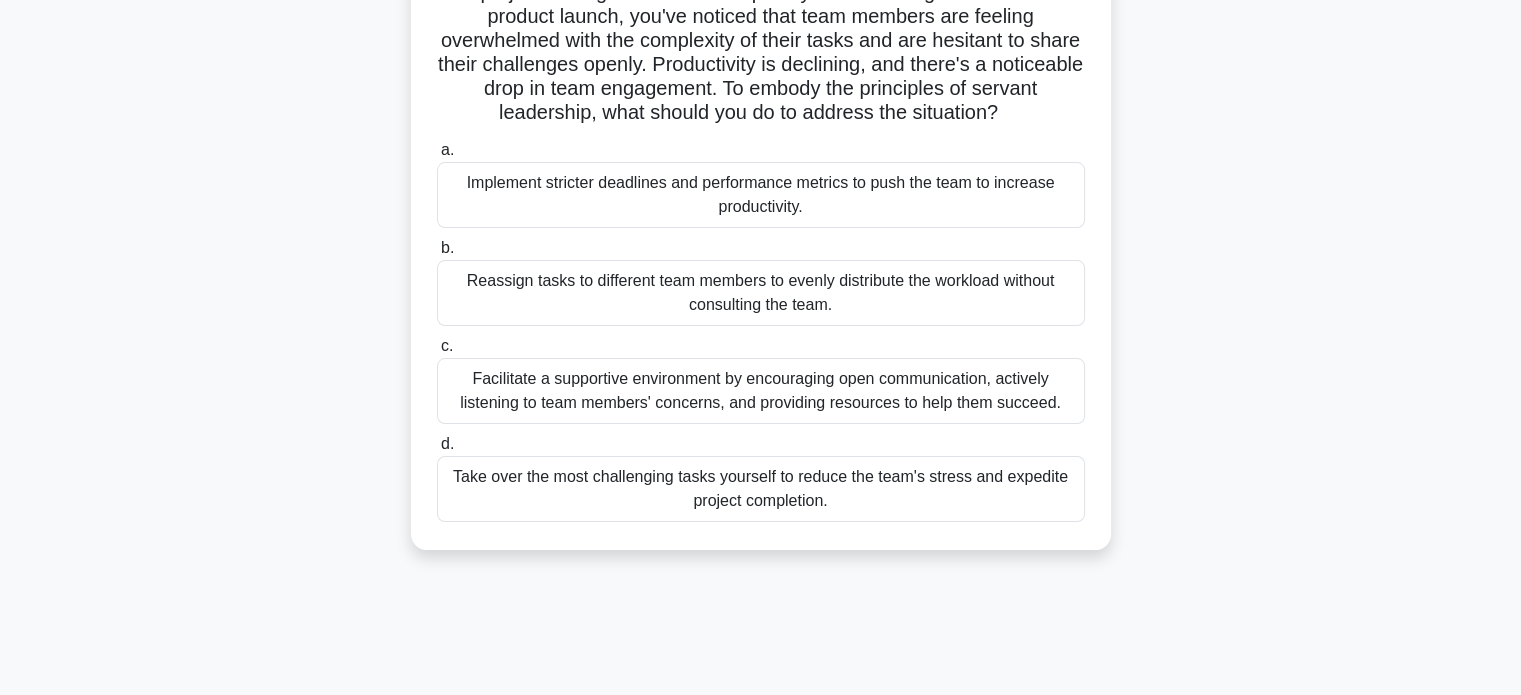 click on "Facilitate a supportive environment by encouraging open communication, actively listening to team members' concerns, and providing resources to help them succeed." at bounding box center [761, 391] 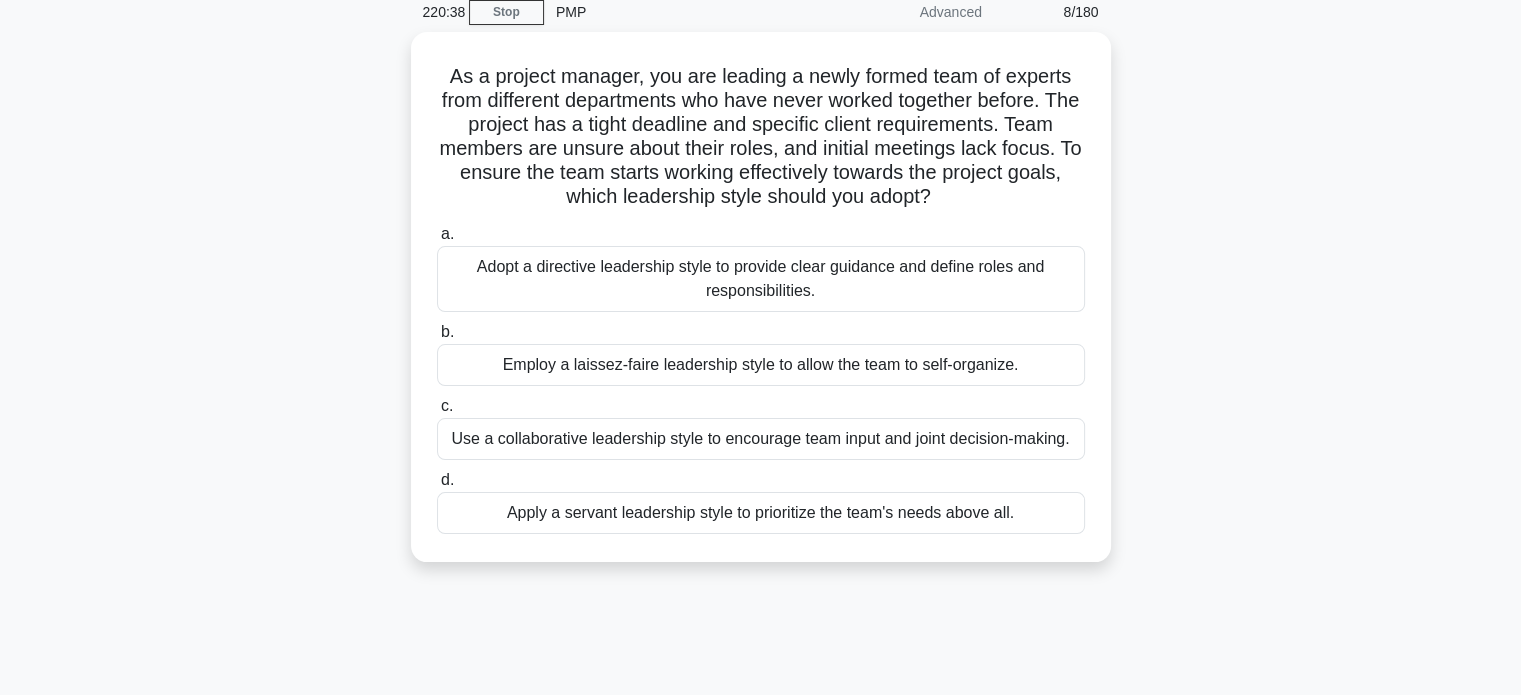 scroll, scrollTop: 0, scrollLeft: 0, axis: both 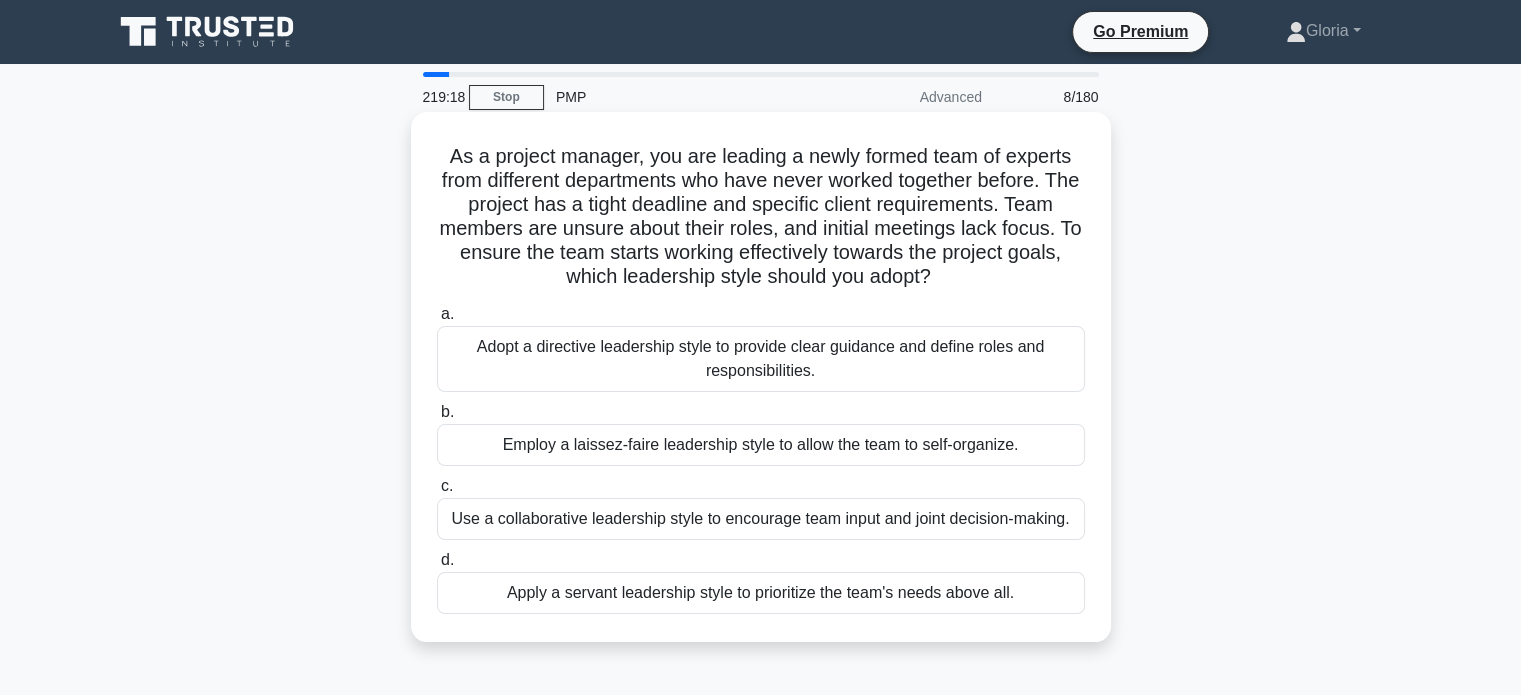 click on "Use a collaborative leadership style to encourage team input and joint decision-making." at bounding box center [761, 519] 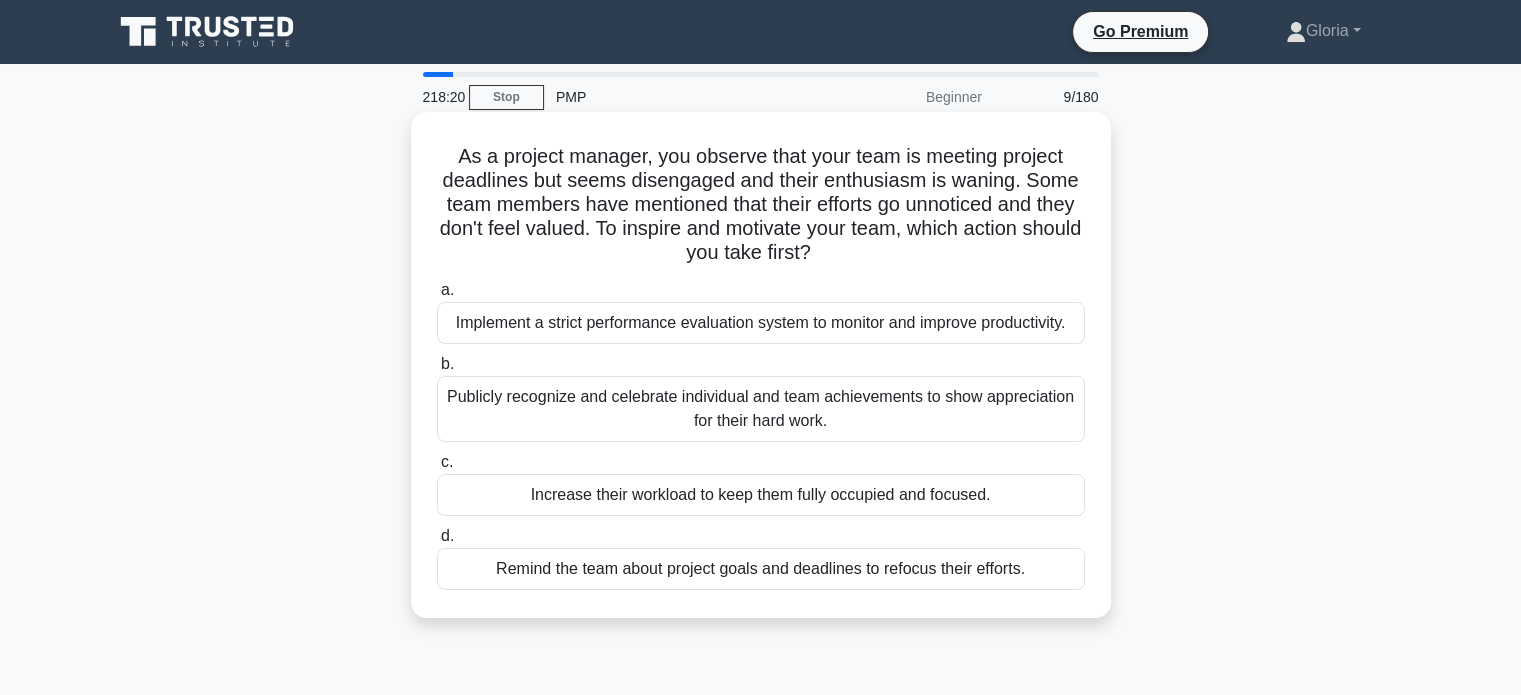 click on "Publicly recognize and celebrate individual and team achievements to show appreciation for their hard work." at bounding box center [761, 409] 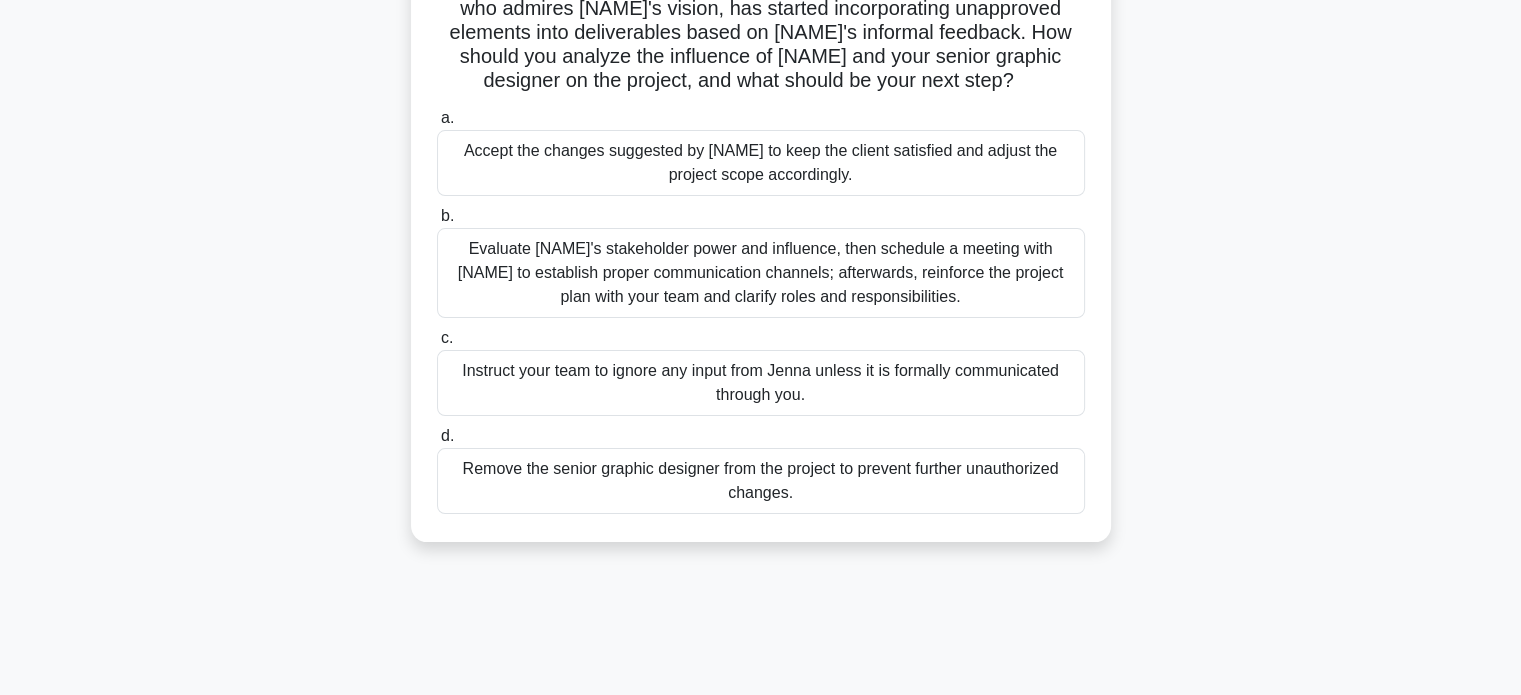 scroll, scrollTop: 324, scrollLeft: 0, axis: vertical 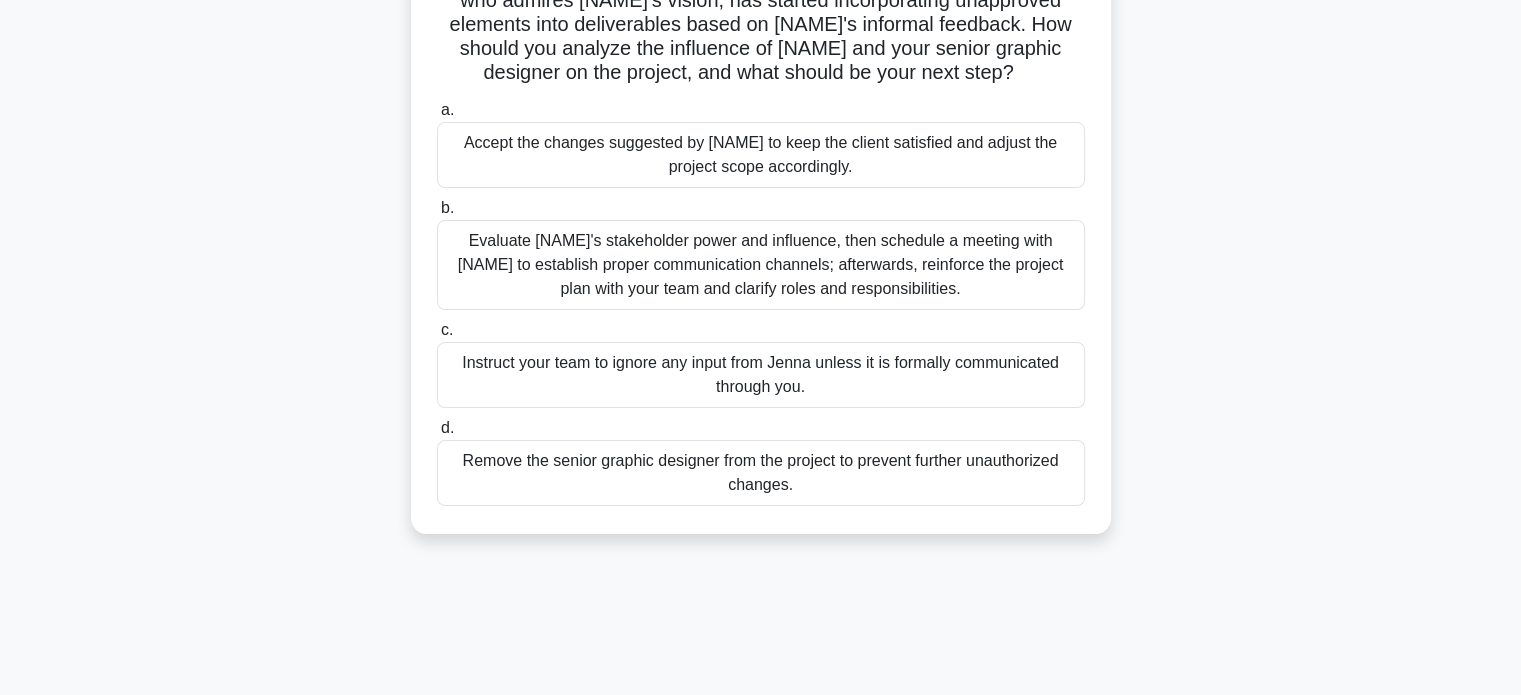 click on "Evaluate [NAME]'s stakeholder power and influence, then schedule a meeting with [NAME] to establish proper communication channels; afterwards, reinforce the project plan with your team and clarify roles and responsibilities." at bounding box center [761, 265] 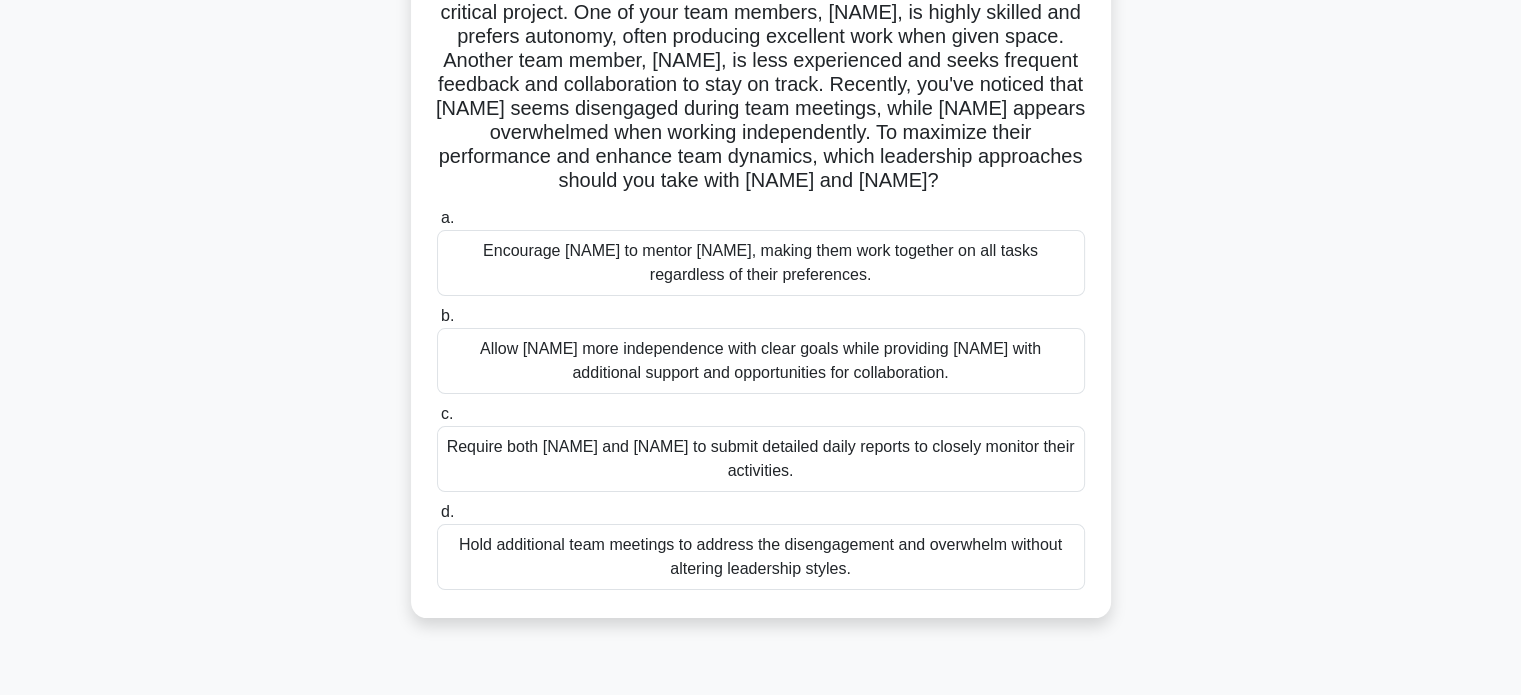 scroll, scrollTop: 164, scrollLeft: 0, axis: vertical 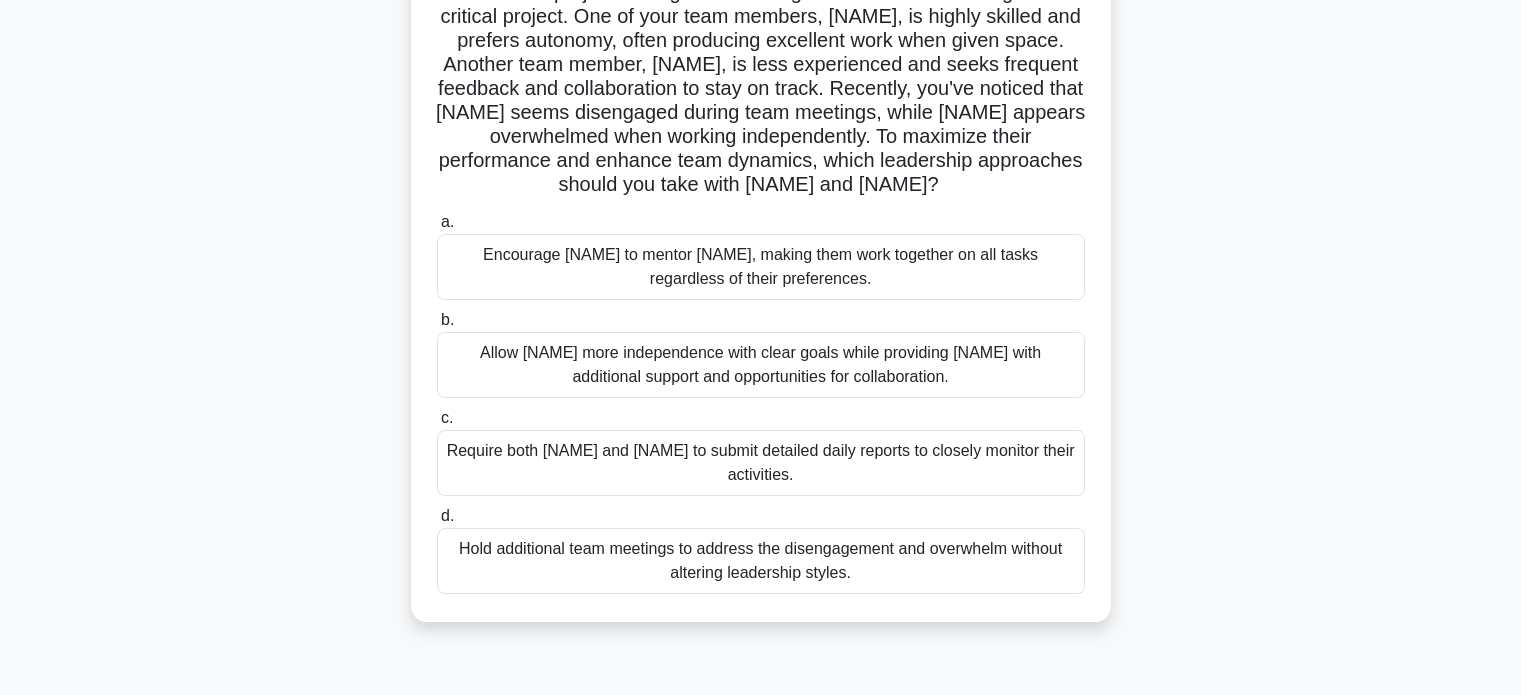 click on "Allow [NAME] more independence with clear goals while providing [NAME] with additional support and opportunities for collaboration." at bounding box center [761, 365] 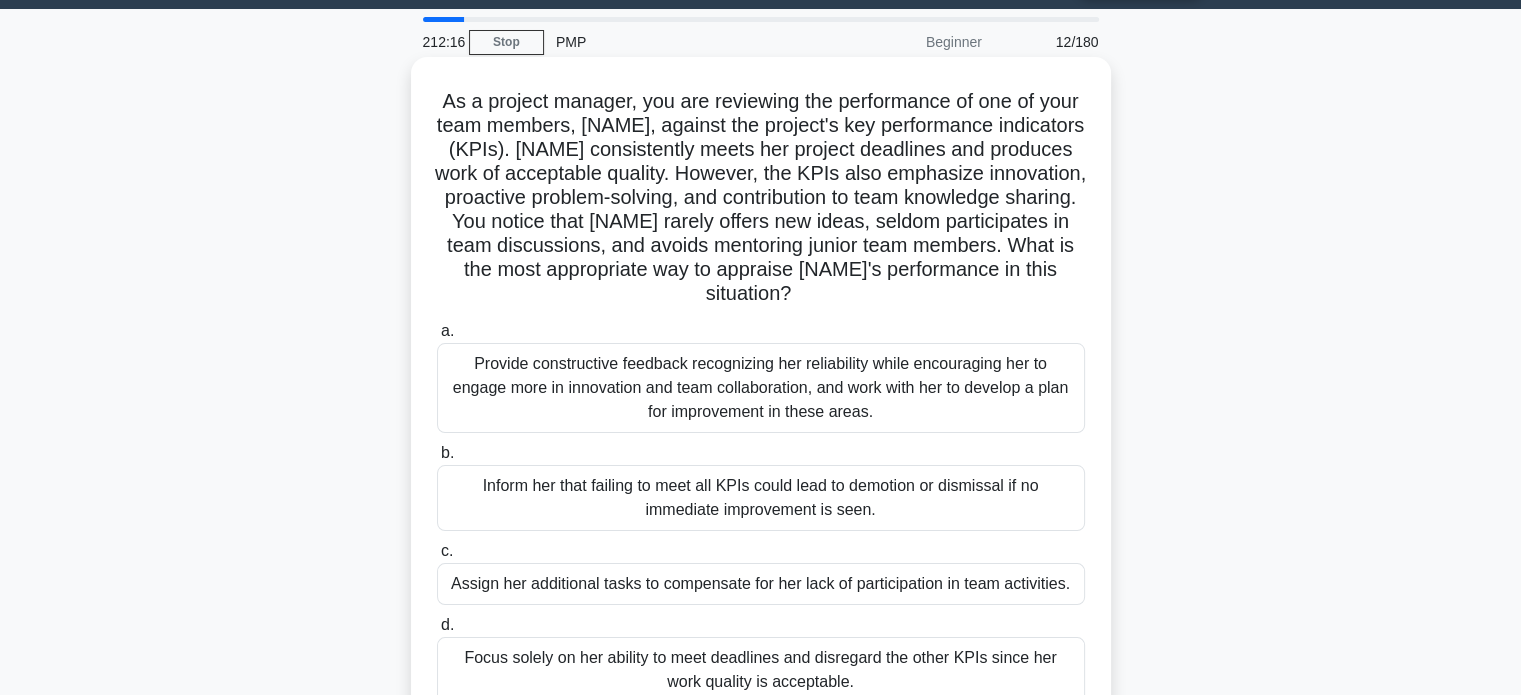 scroll, scrollTop: 0, scrollLeft: 0, axis: both 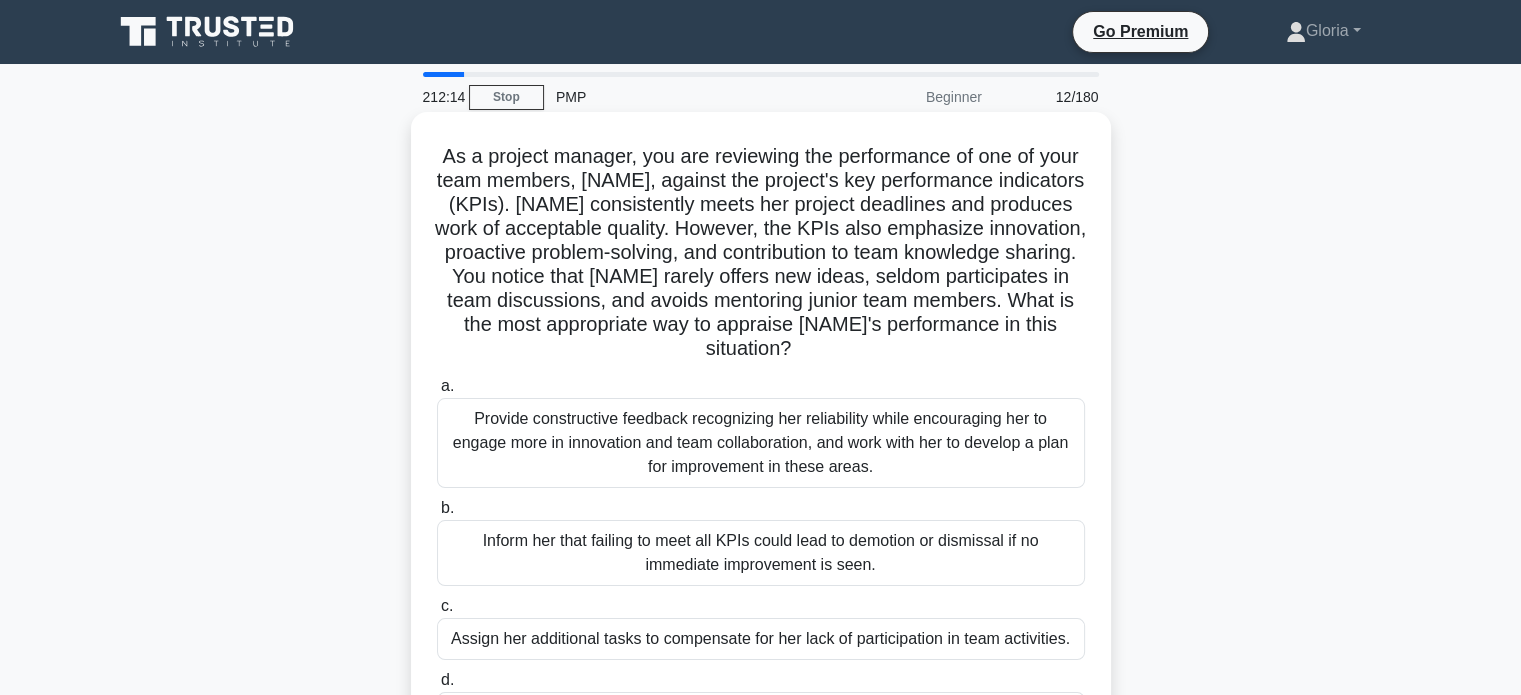 click on "Provide constructive feedback recognizing her reliability while encouraging her to engage more in innovation and team collaboration, and work with her to develop a plan for improvement in these areas." at bounding box center (761, 443) 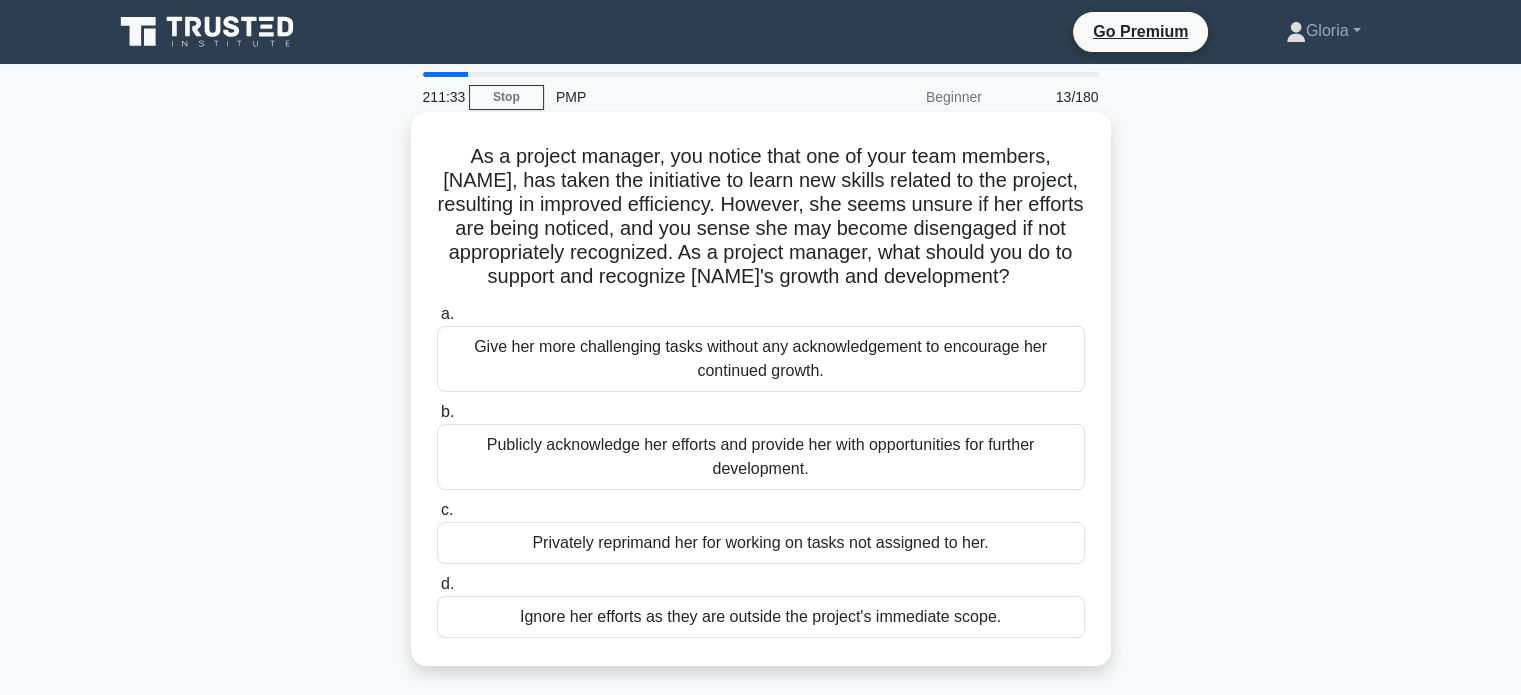 click on "Publicly acknowledge her efforts and provide her with opportunities for further development." at bounding box center [761, 457] 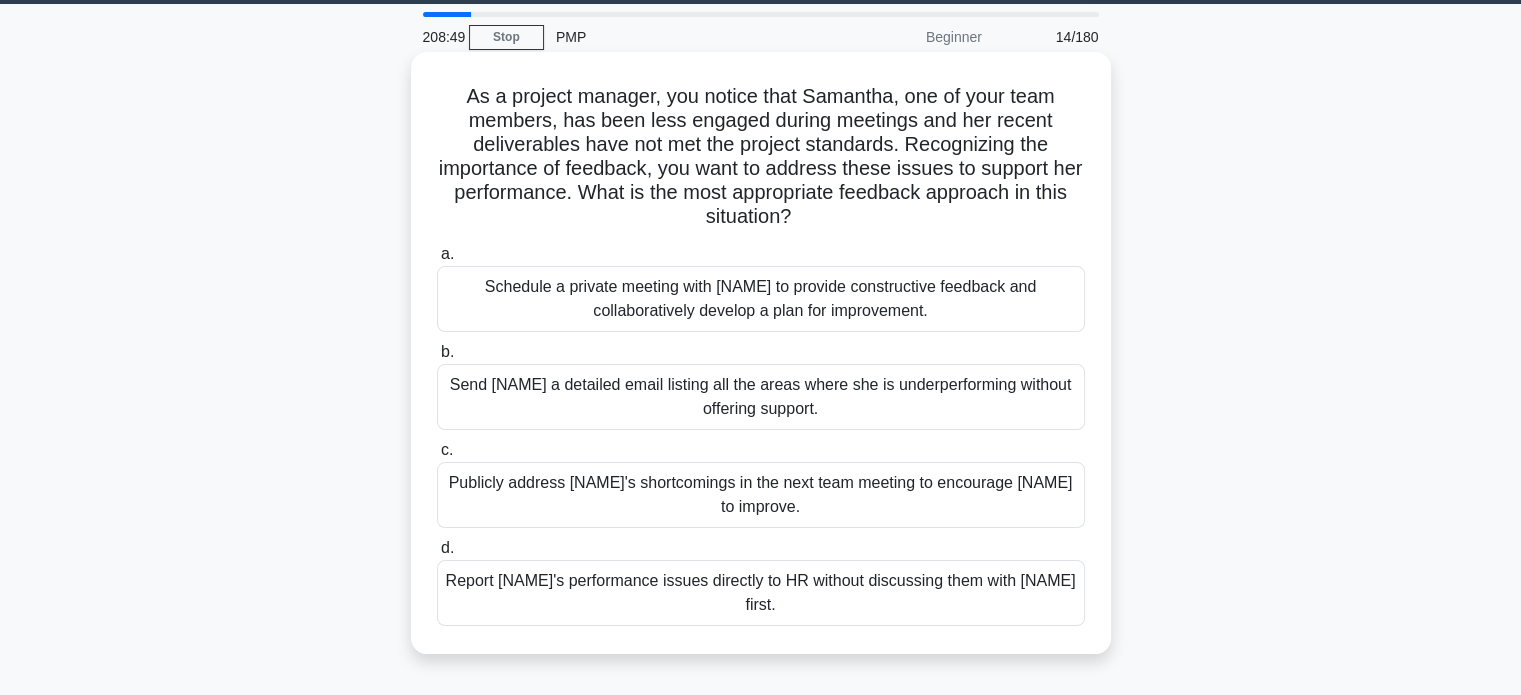 scroll, scrollTop: 63, scrollLeft: 0, axis: vertical 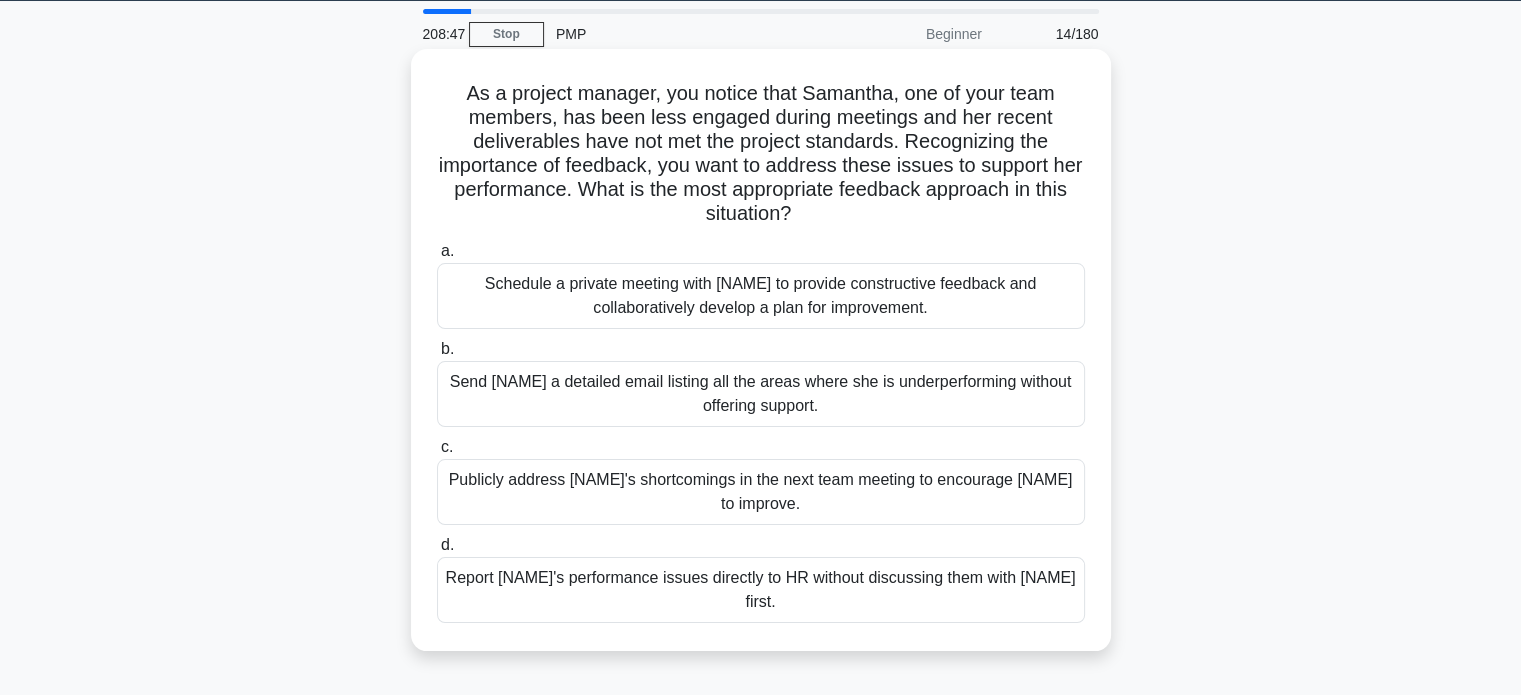 click on "Schedule a private meeting with [NAME] to provide constructive feedback and collaboratively develop a plan for improvement." at bounding box center [761, 296] 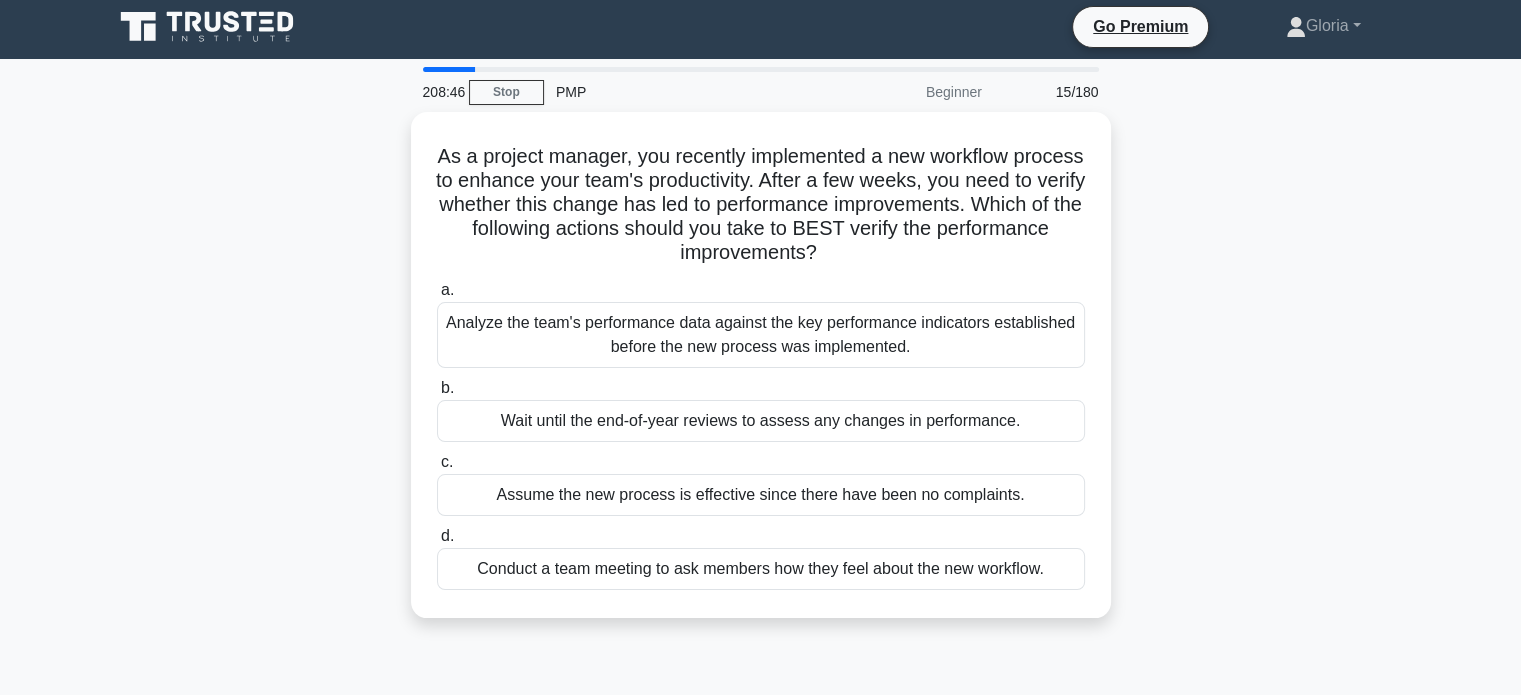 scroll, scrollTop: 0, scrollLeft: 0, axis: both 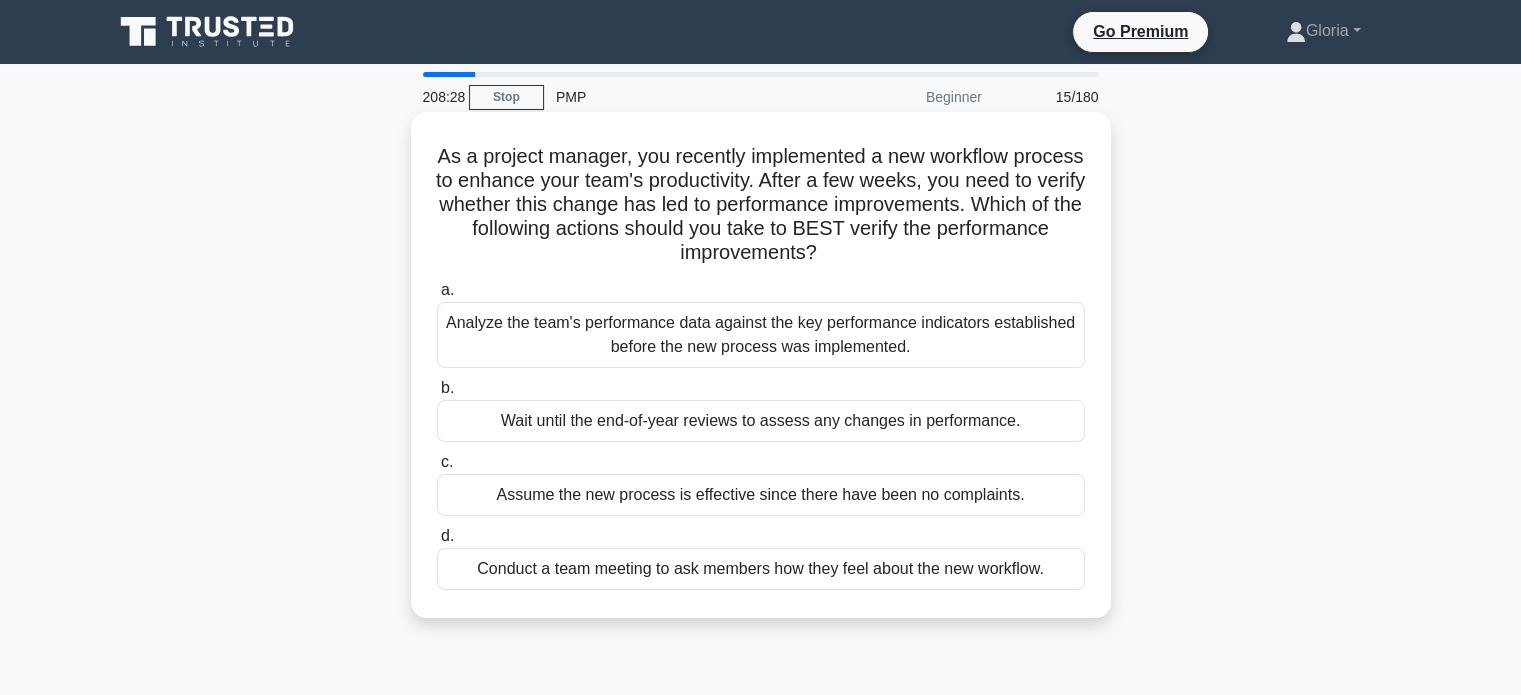 click on "Analyze the team's performance data against the key performance indicators established before the new process was implemented." at bounding box center (761, 335) 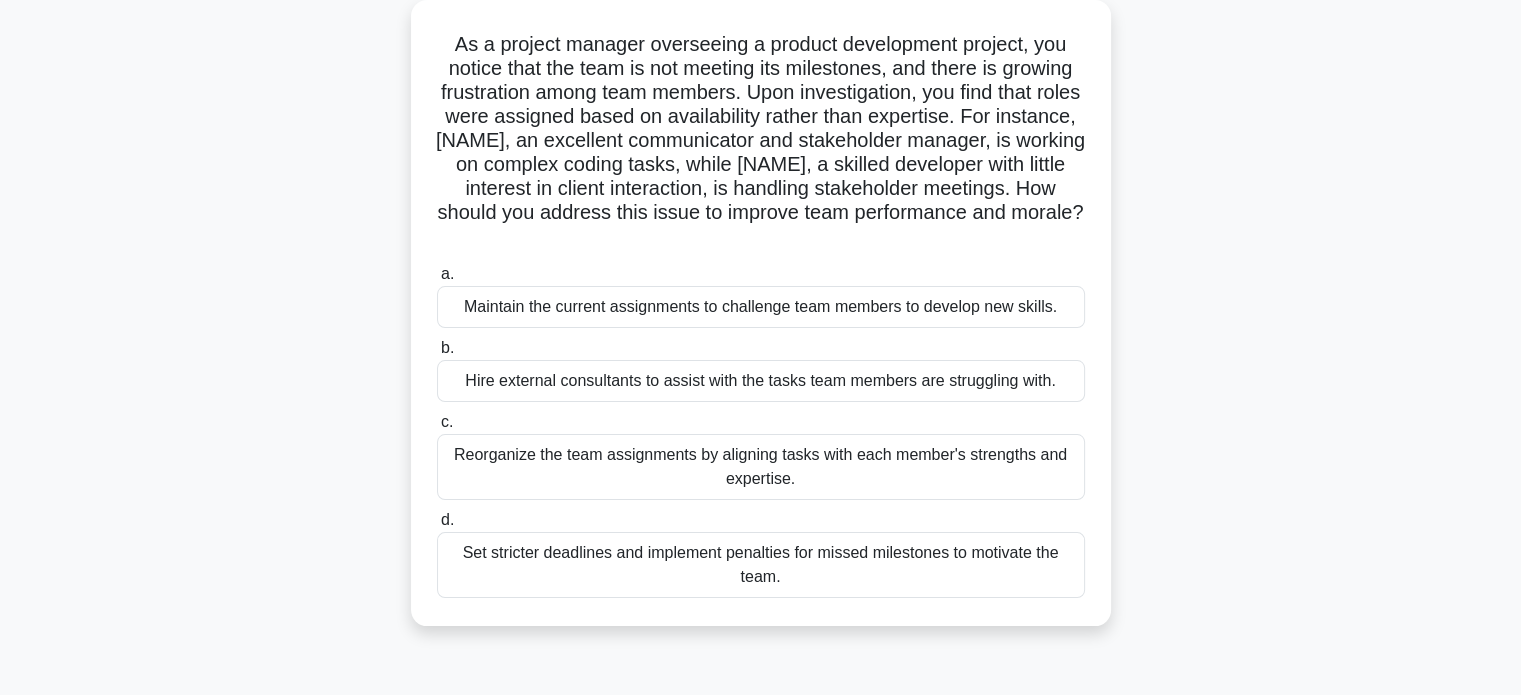 scroll, scrollTop: 128, scrollLeft: 0, axis: vertical 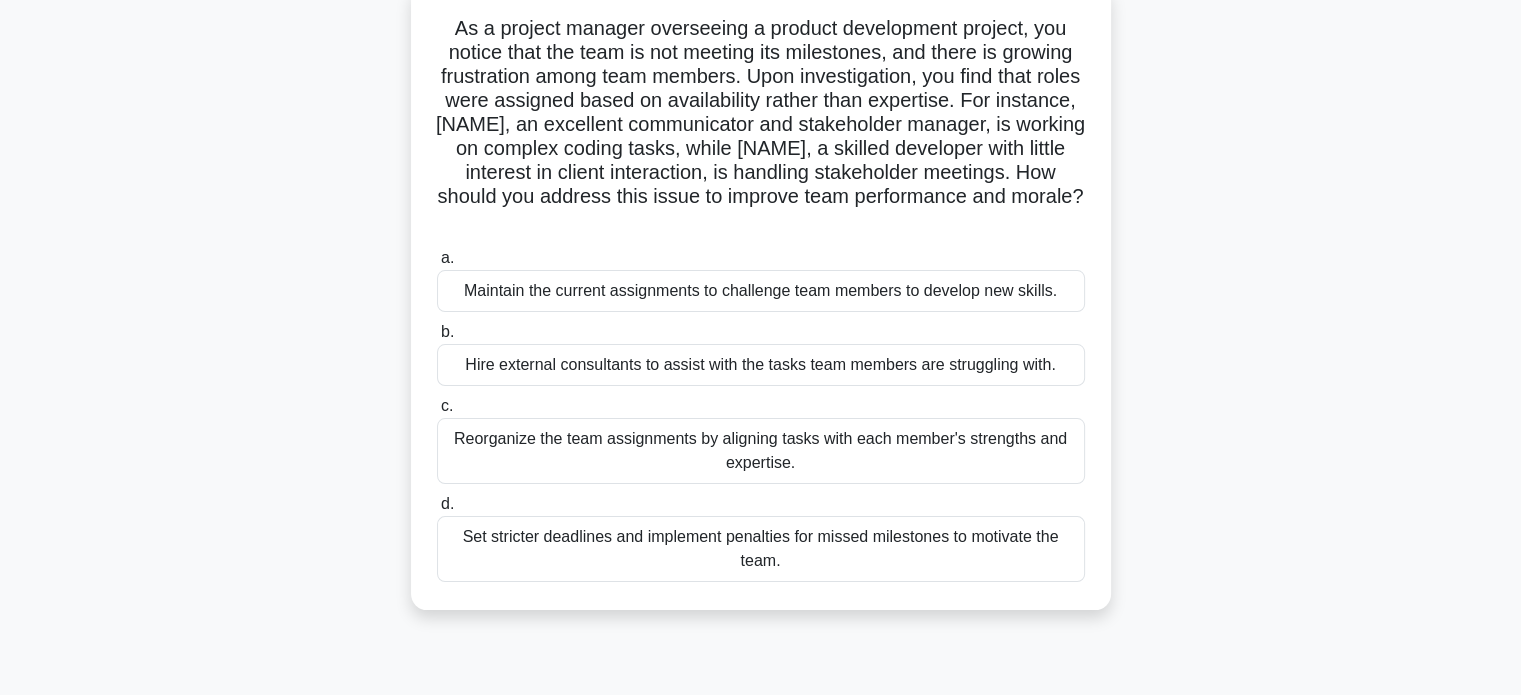 click on "Reorganize the team assignments by aligning tasks with each member's strengths and expertise." at bounding box center [761, 451] 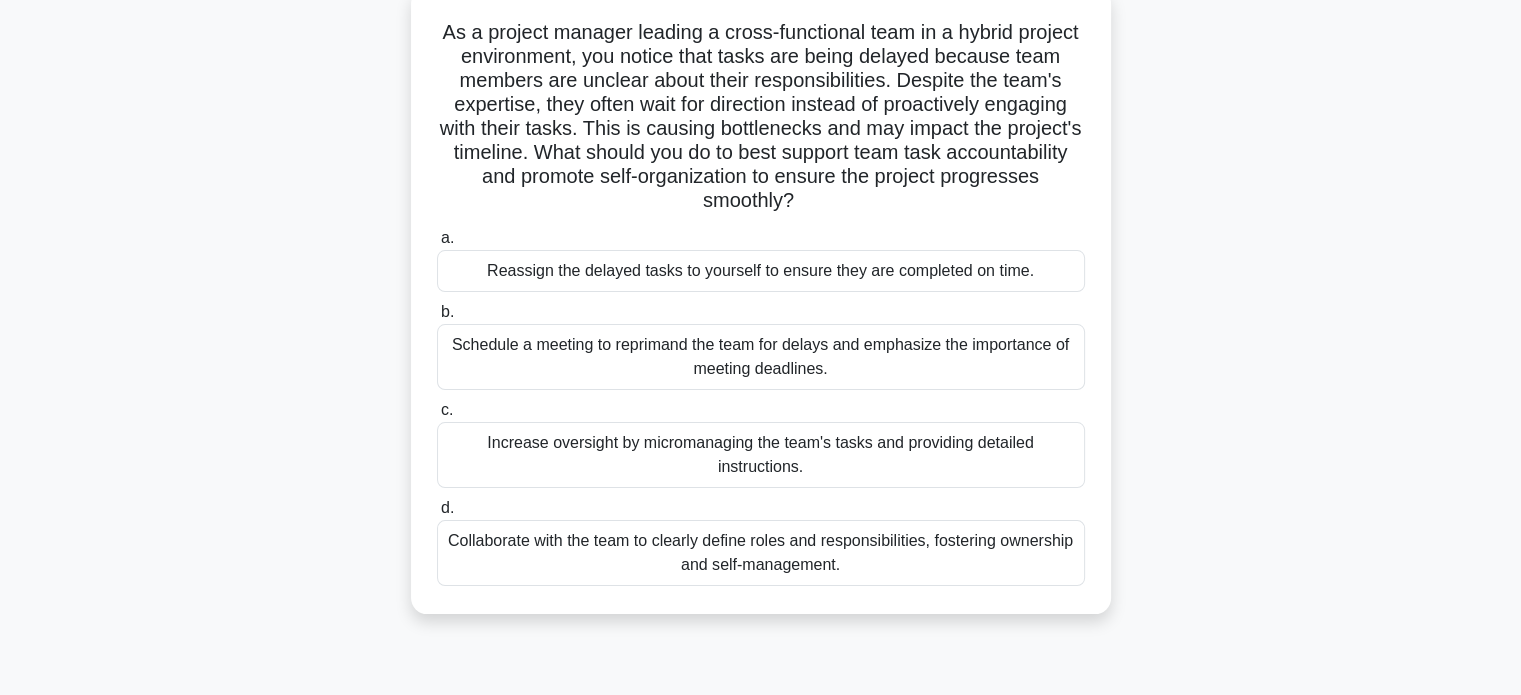 scroll, scrollTop: 124, scrollLeft: 0, axis: vertical 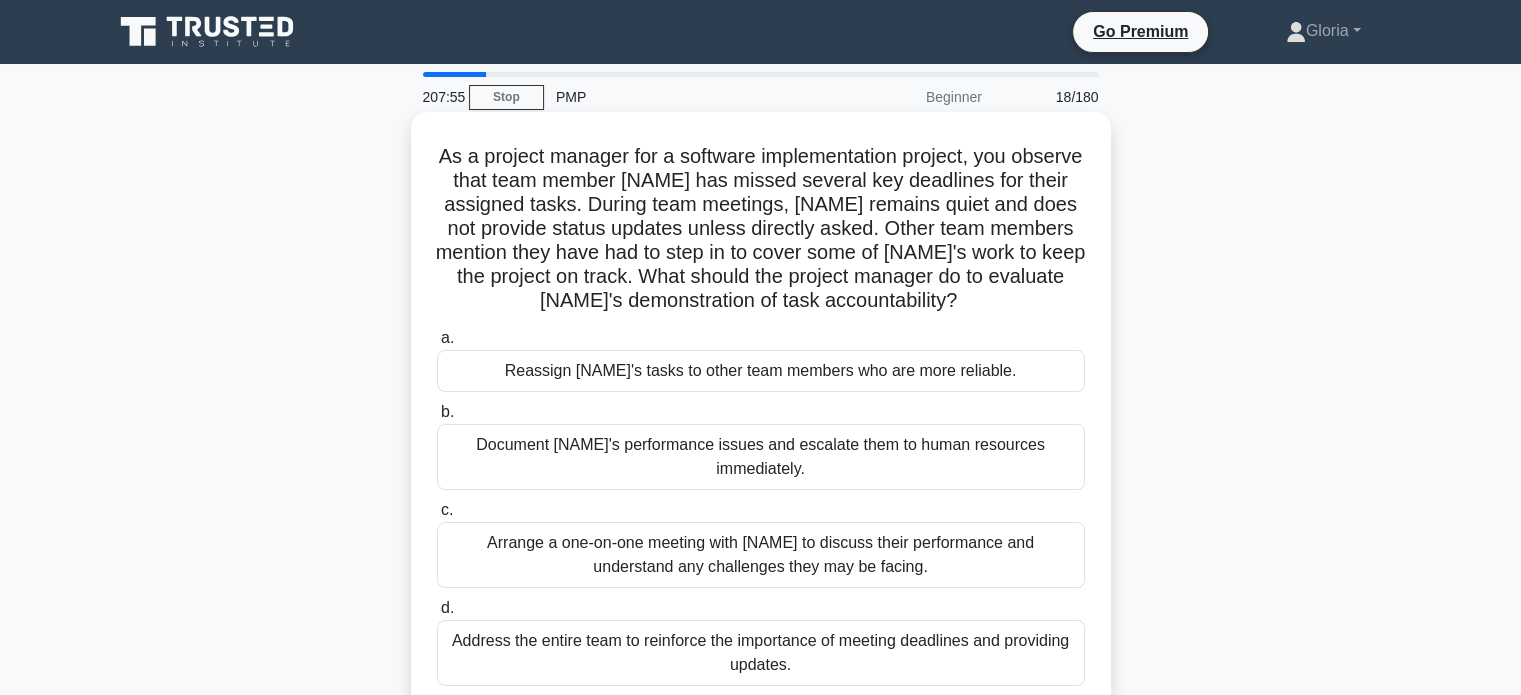 click on "Arrange a one-on-one meeting with [NAME] to discuss their performance and understand any challenges they may be facing." at bounding box center (761, 555) 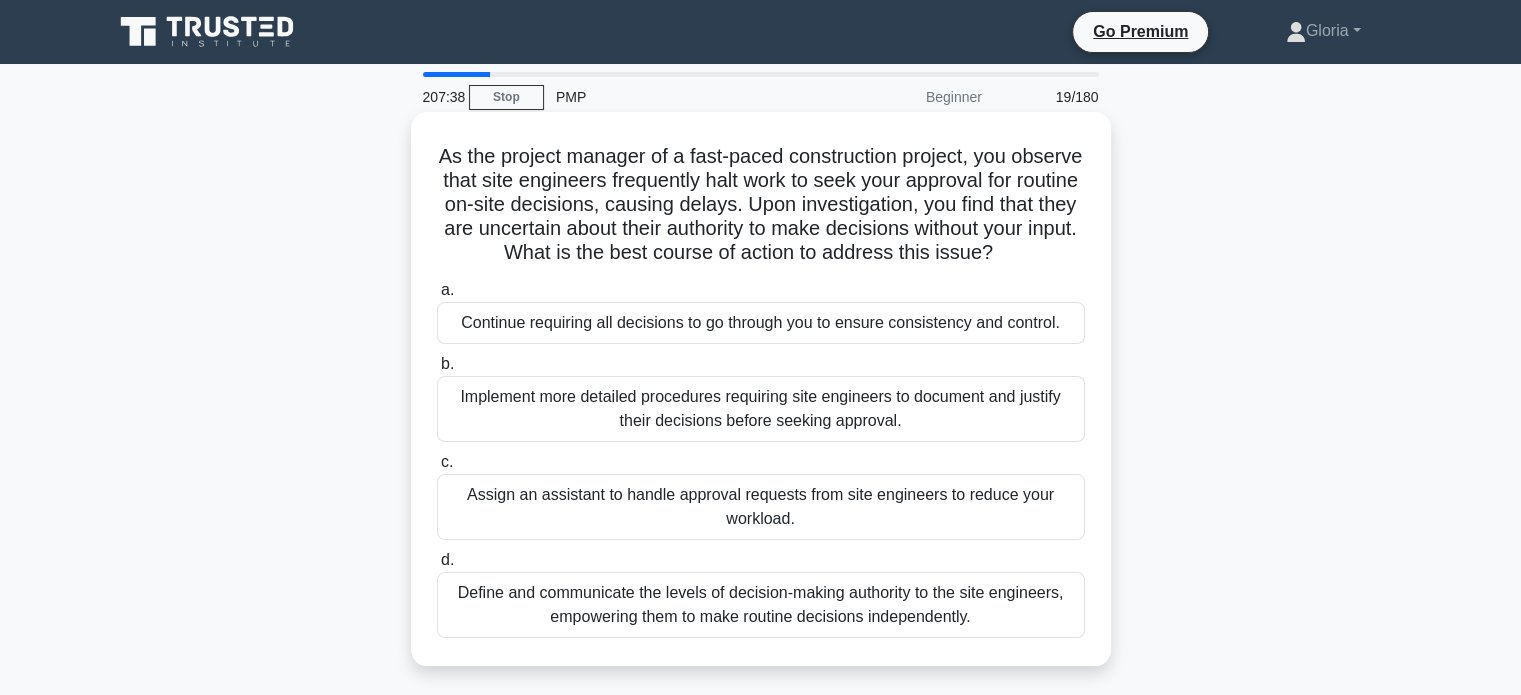 click on "Define and communicate the levels of decision-making authority to the site engineers, empowering them to make routine decisions independently." at bounding box center (761, 605) 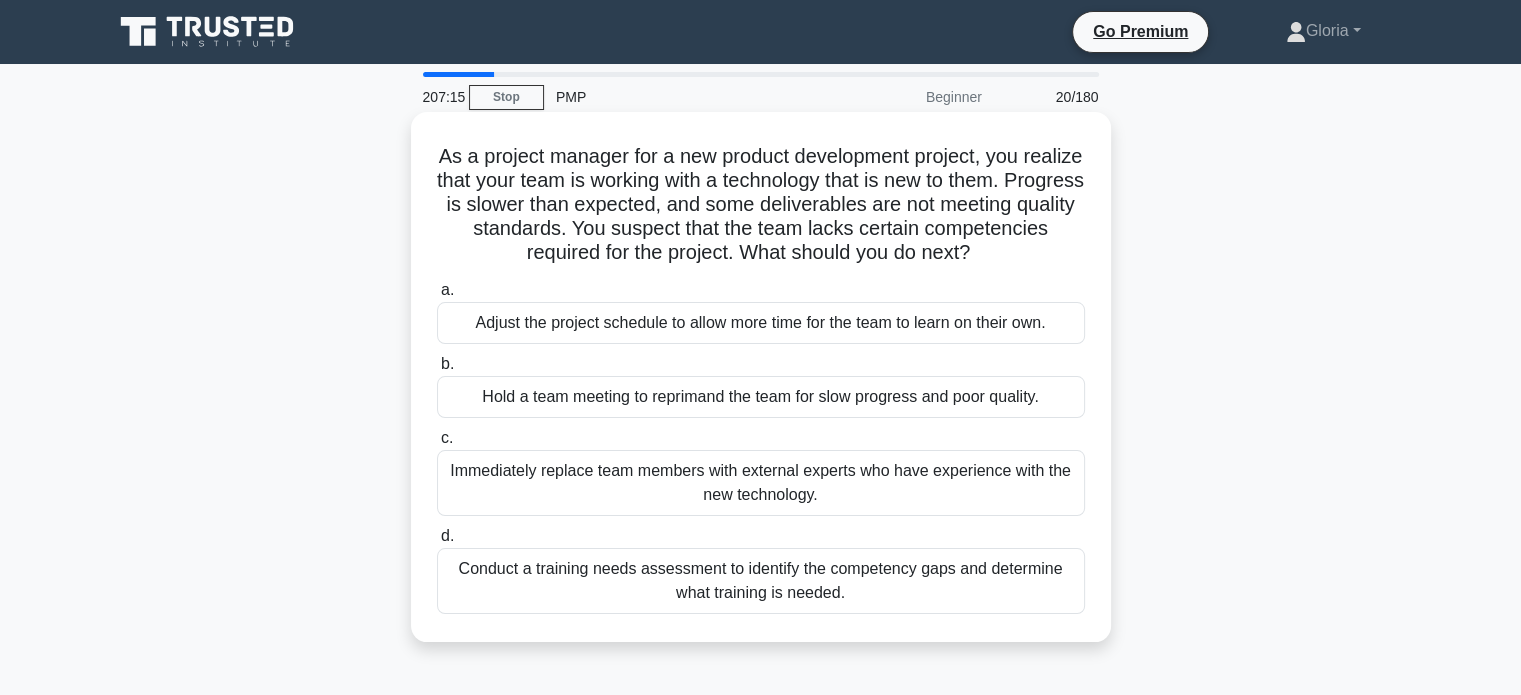 click on "Conduct a training needs assessment to identify the competency gaps and determine what training is needed." at bounding box center [761, 581] 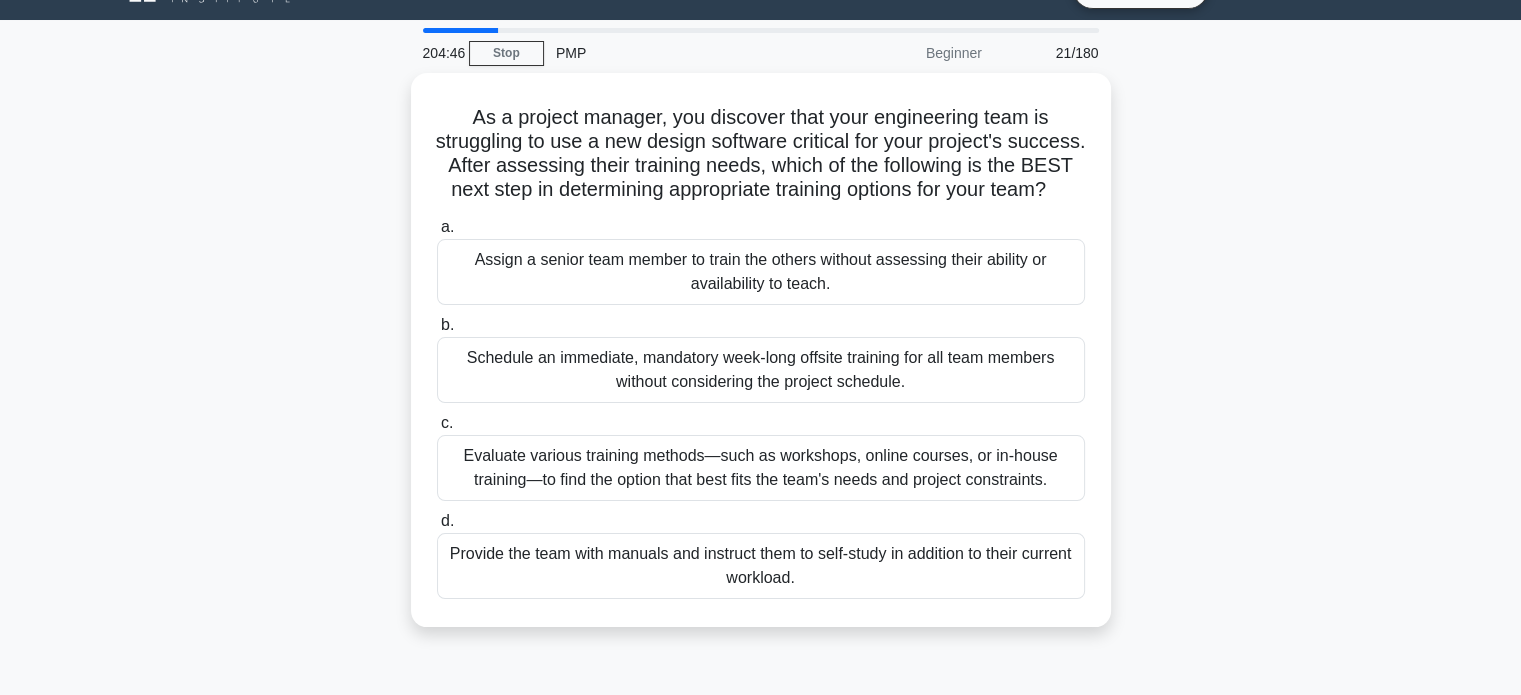 scroll, scrollTop: 47, scrollLeft: 0, axis: vertical 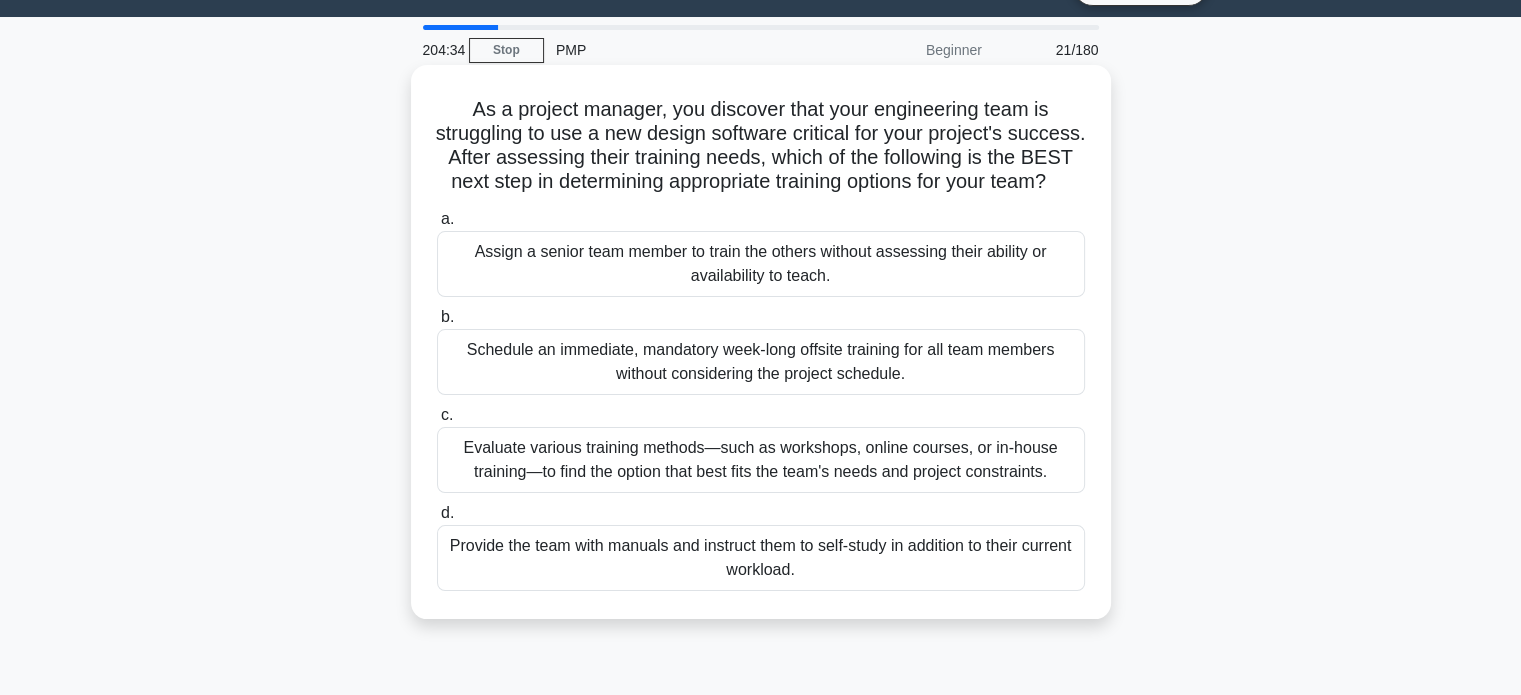 click on "Evaluate various training methods—such as workshops, online courses, or in-house training—to find the option that best fits the team's needs and project constraints." at bounding box center (761, 460) 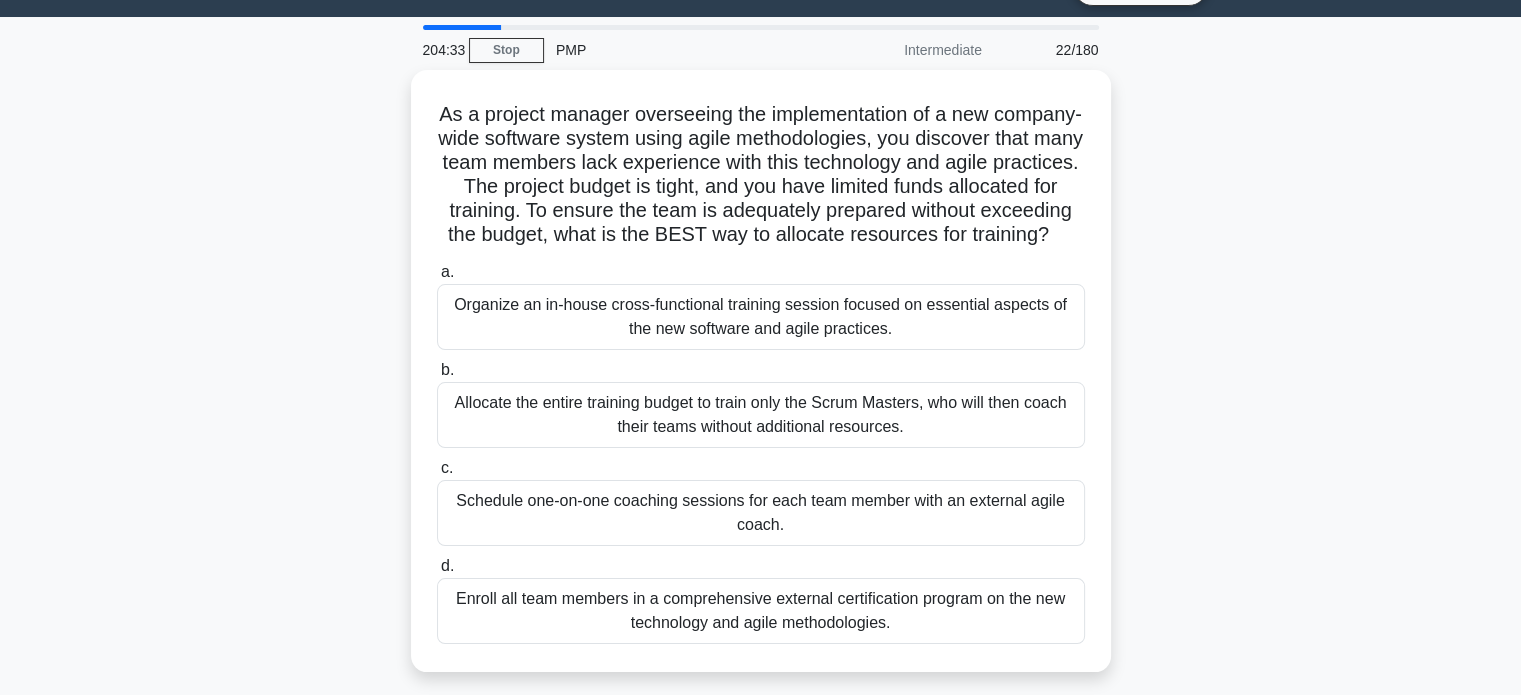 scroll, scrollTop: 0, scrollLeft: 0, axis: both 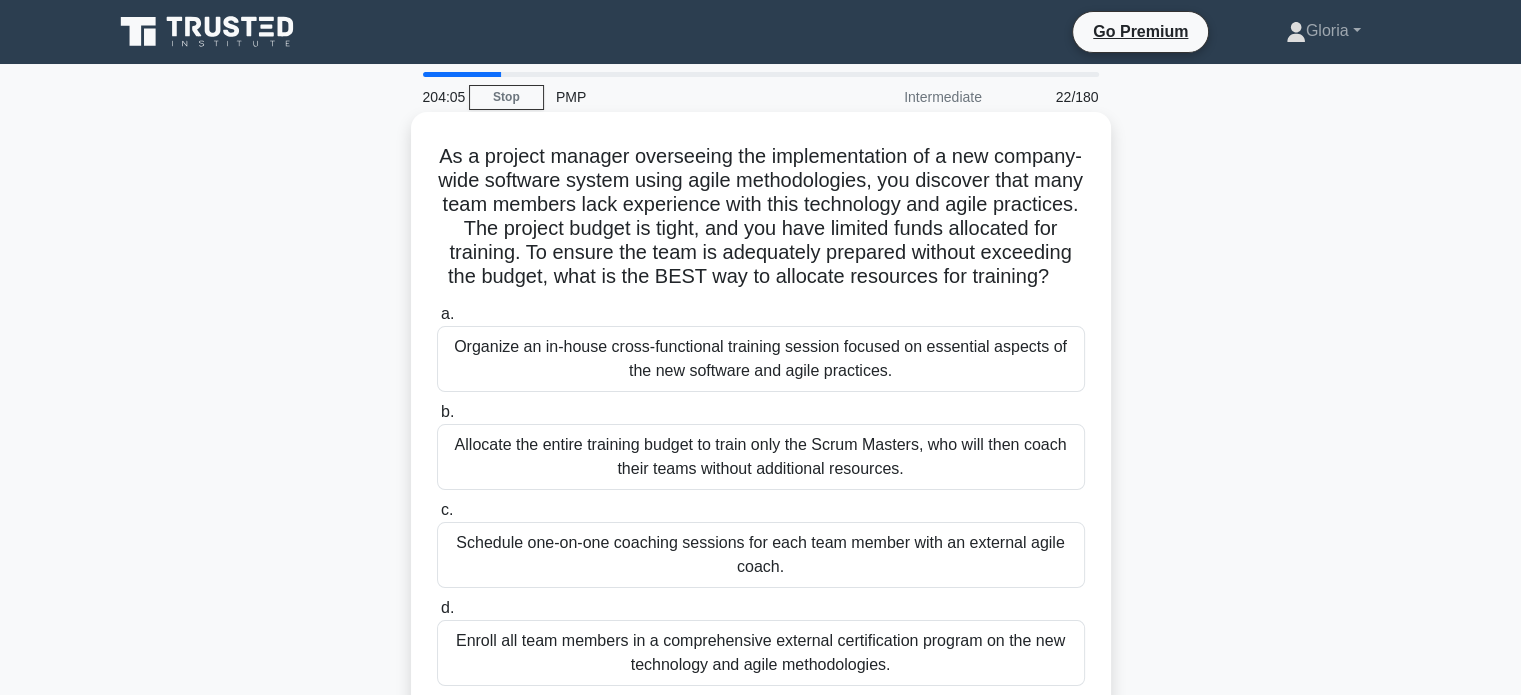 click on "Organize an in-house cross-functional training session focused on essential aspects of the new software and agile practices." at bounding box center [761, 359] 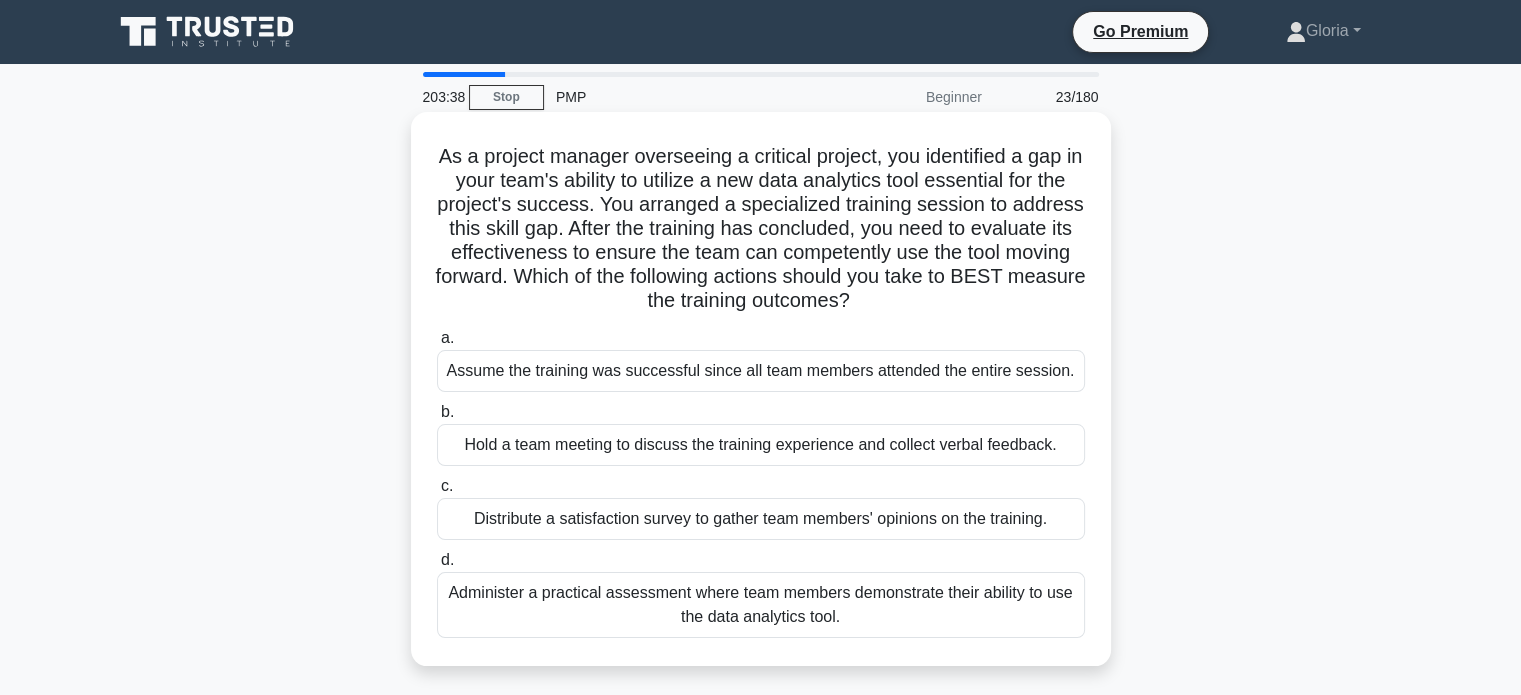 click on "Administer a practical assessment where team members demonstrate their ability to use the data analytics tool." at bounding box center (761, 605) 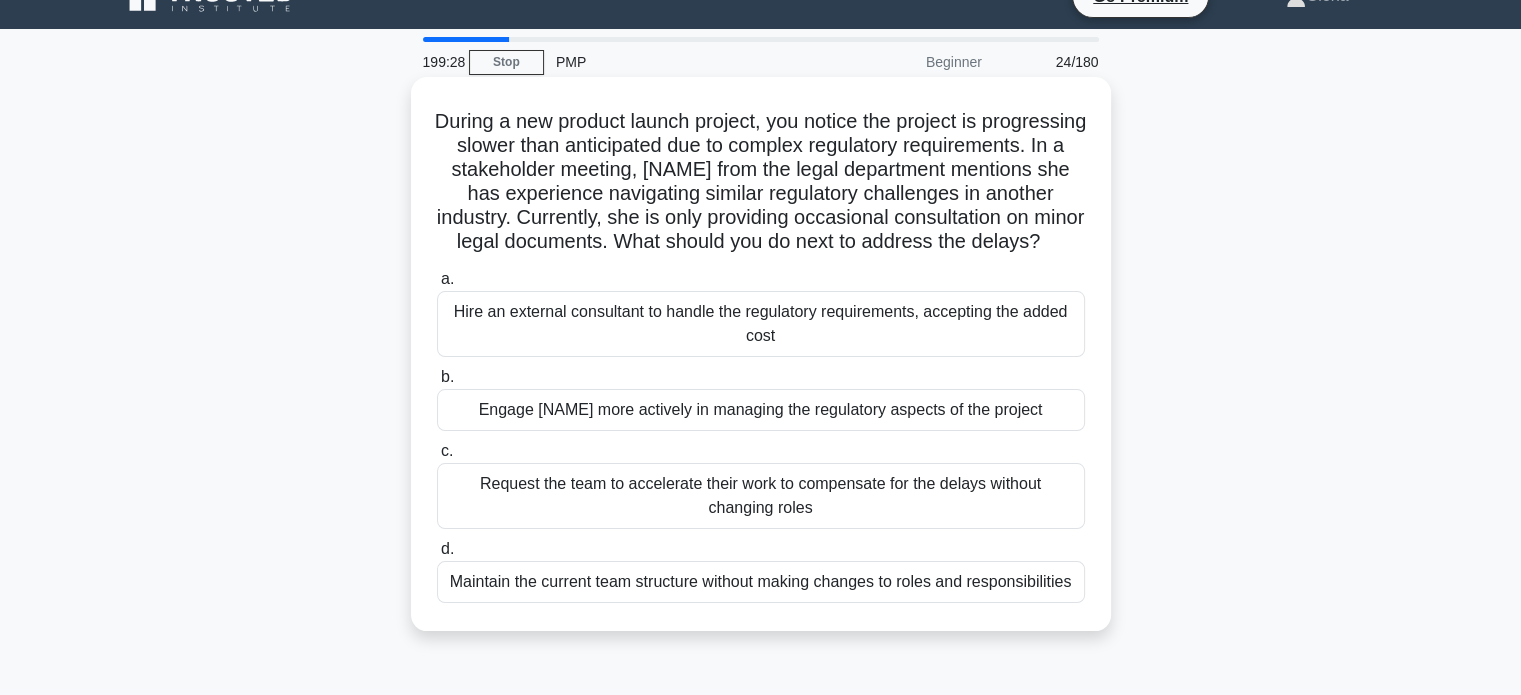 scroll, scrollTop: 0, scrollLeft: 0, axis: both 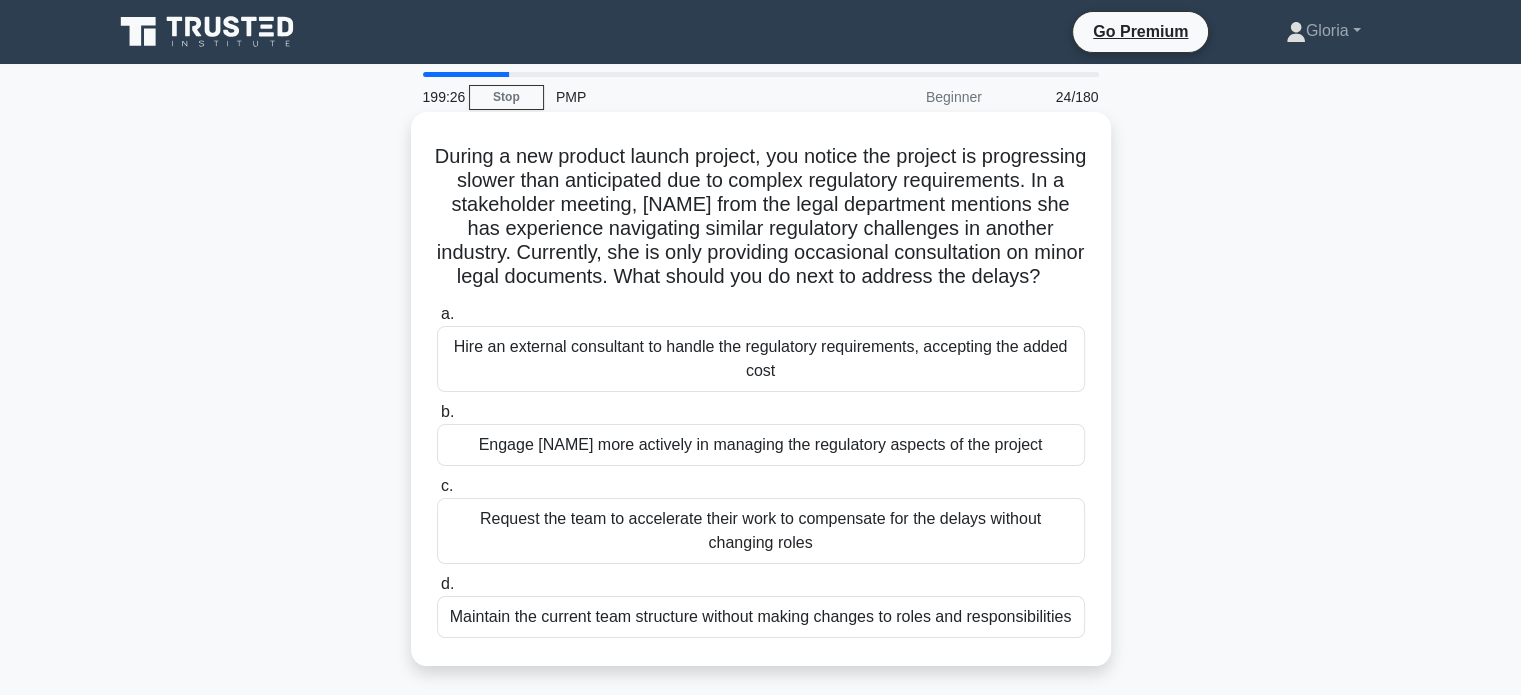 click on "Hire an external consultant to handle the regulatory requirements, accepting the added cost" at bounding box center (761, 359) 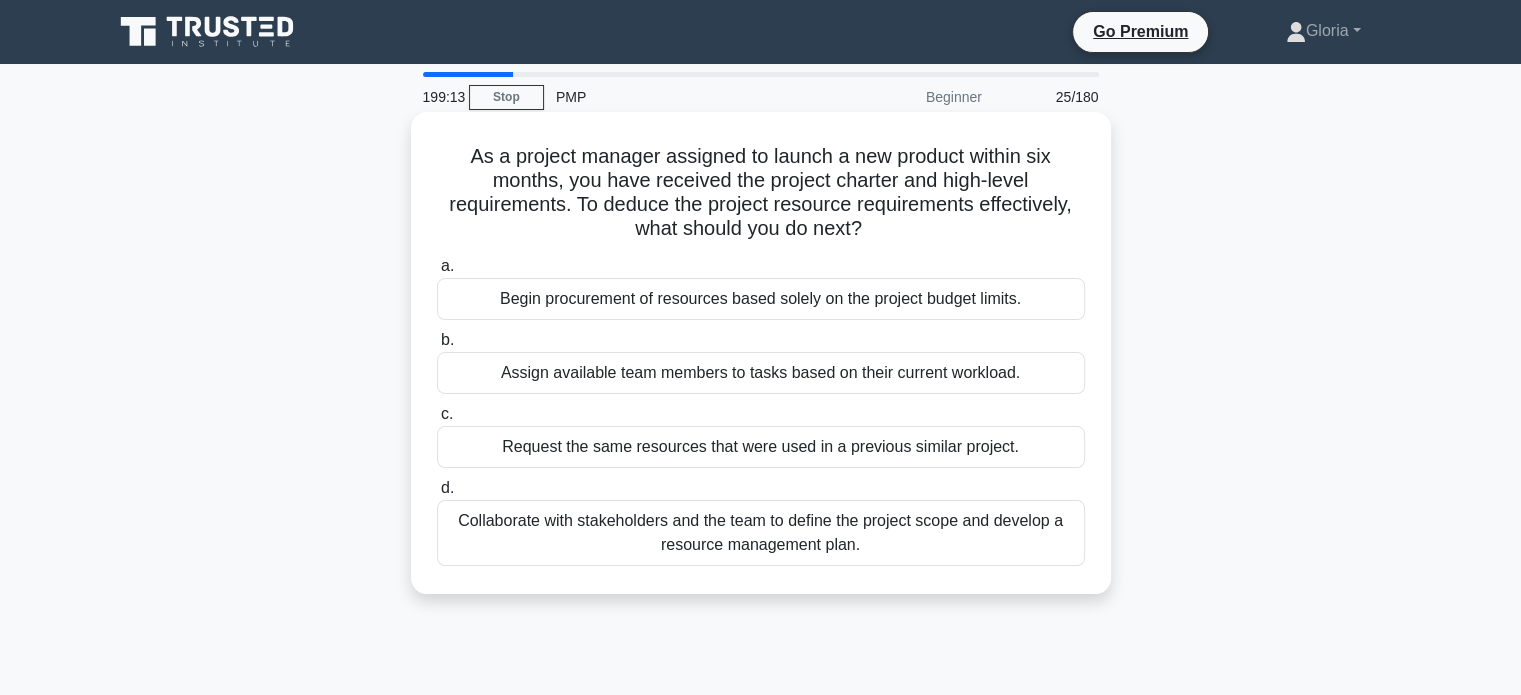 click on "Collaborate with stakeholders and the team to define the project scope and develop a resource management plan." at bounding box center (761, 533) 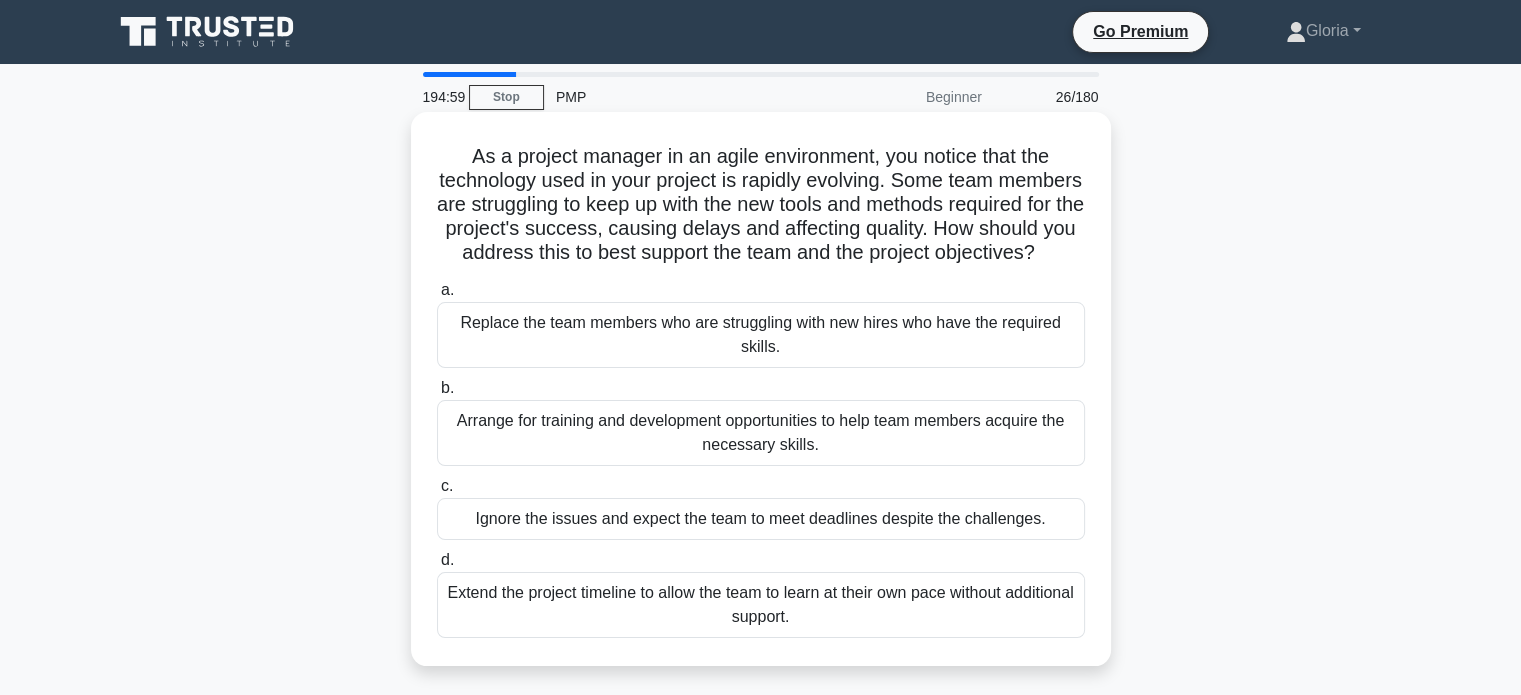 click on "Arrange for training and development opportunities to help team members acquire the necessary skills." at bounding box center (761, 433) 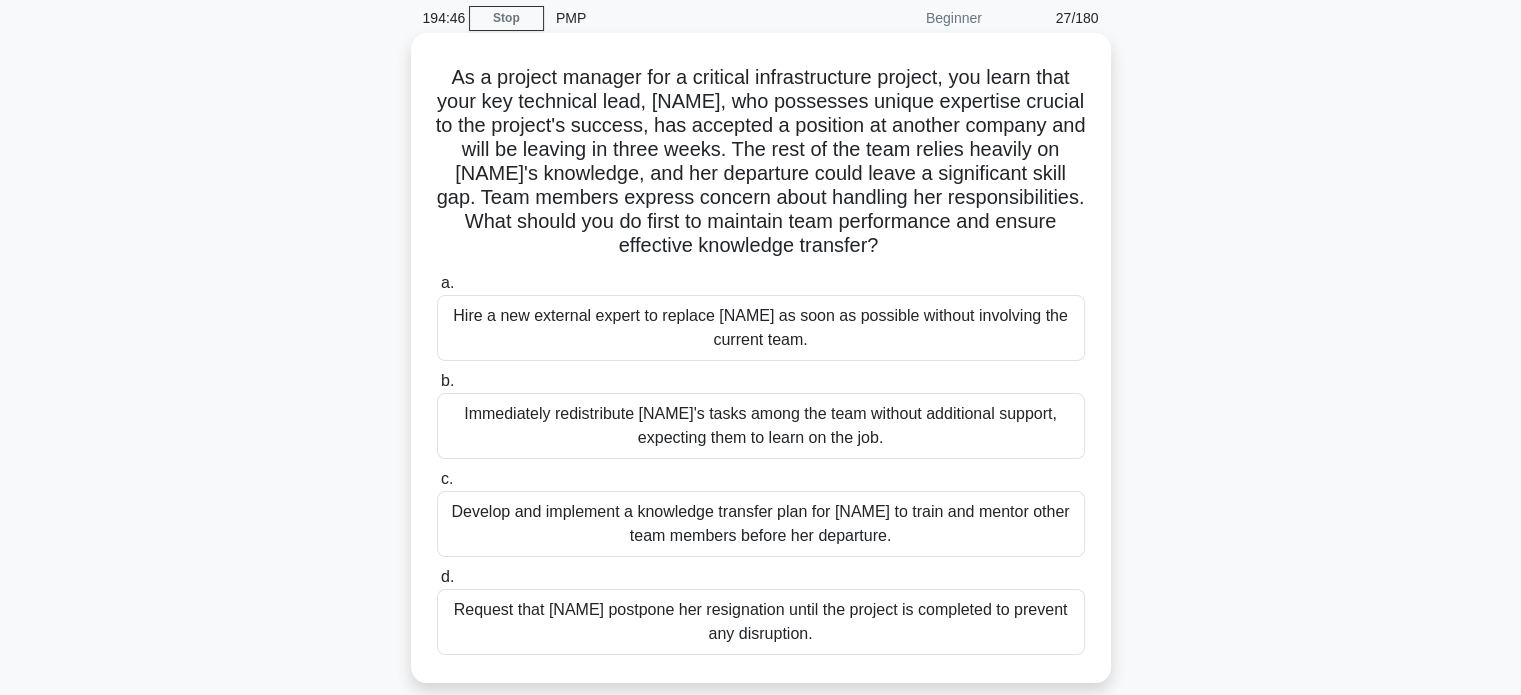 scroll, scrollTop: 80, scrollLeft: 0, axis: vertical 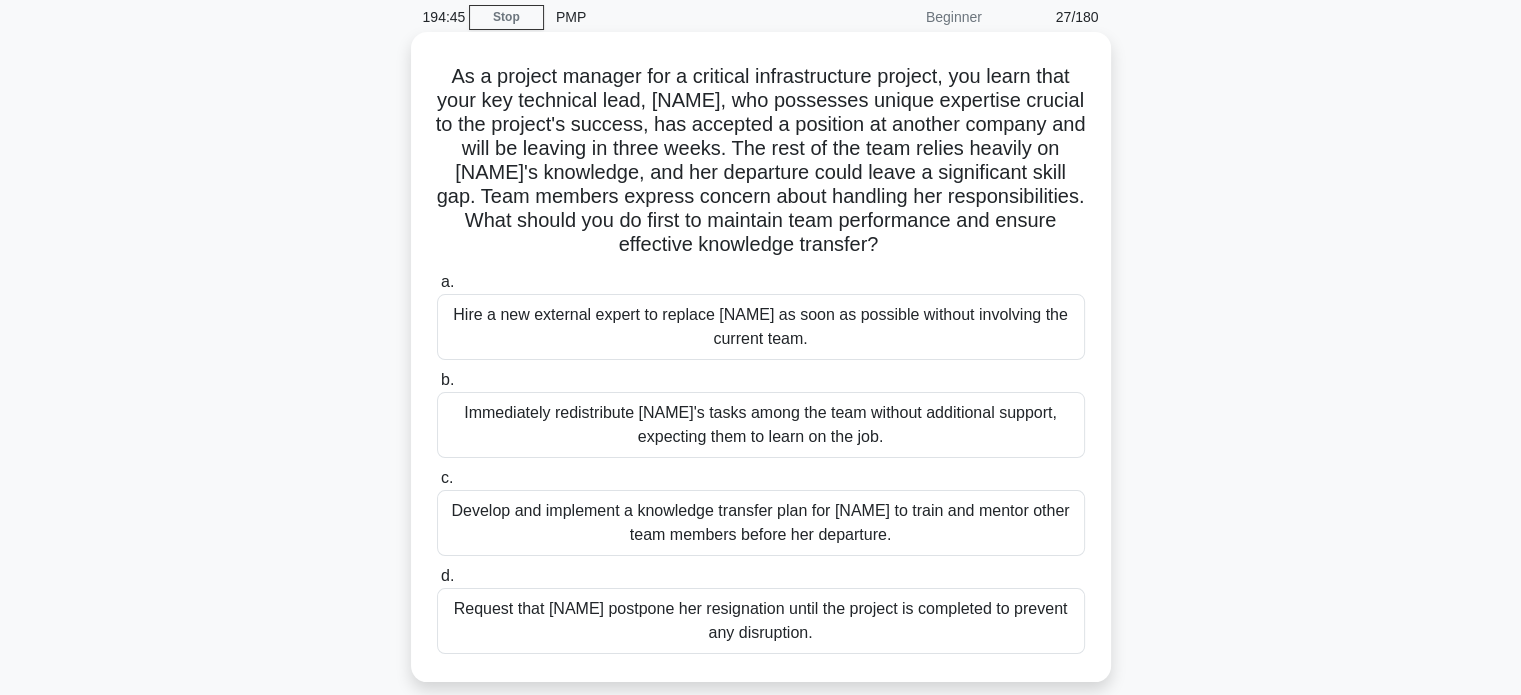 click on "As a project manager for a critical infrastructure project, you learn that your key technical lead, [NAME], who possesses unique expertise crucial to the project's success, has accepted a position at another company and will be leaving in three weeks. The rest of the team relies heavily on [NAME]'s knowledge, and her departure could leave a significant skill gap. Team members express concern about handling her responsibilities. What should you do first to maintain team performance and ensure effective knowledge transfer?
.spinner_0XTQ{transform-origin:center;animation:spinner_y6GP .75s linear infinite}@keyframes spinner_y6GP{100%{transform:rotate(360deg)}}" at bounding box center (761, 161) 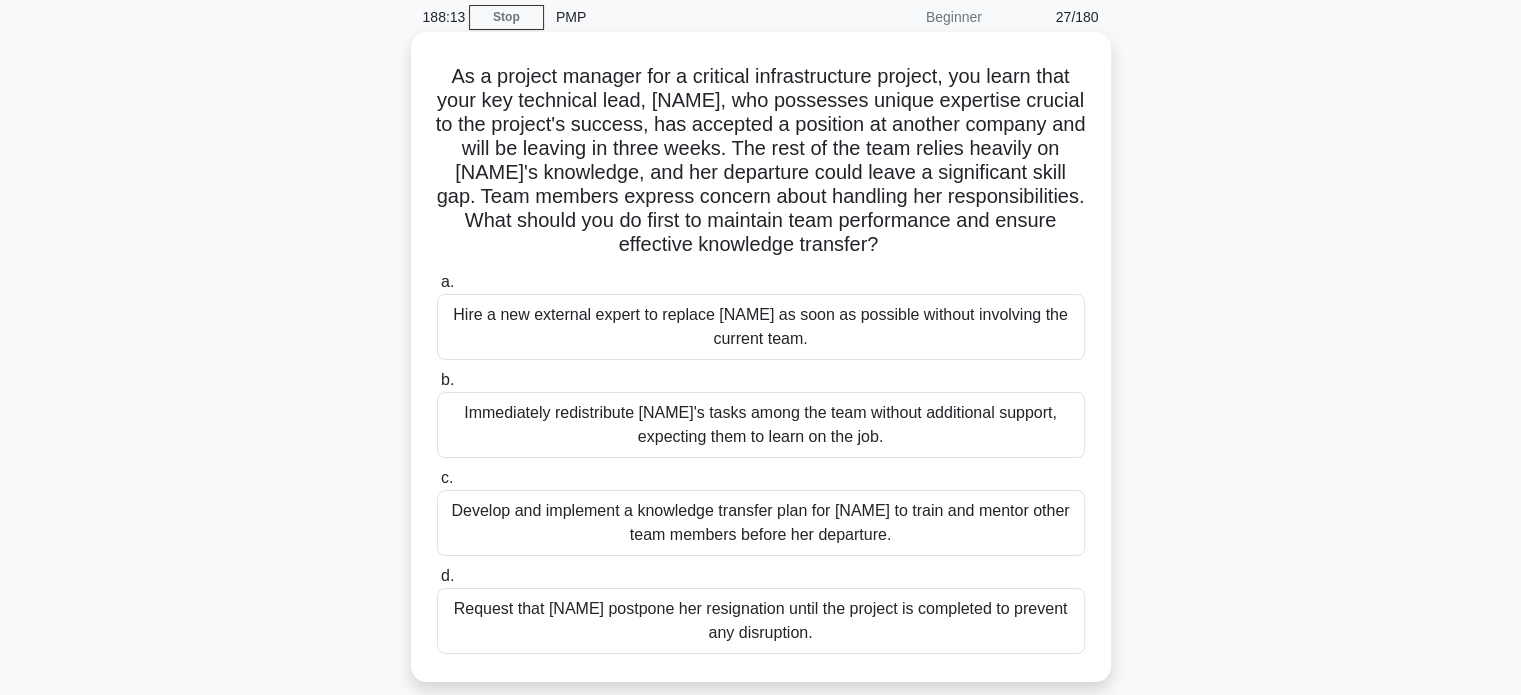 click on "Develop and implement a knowledge transfer plan for [NAME] to train and mentor other team members before her departure." at bounding box center (761, 523) 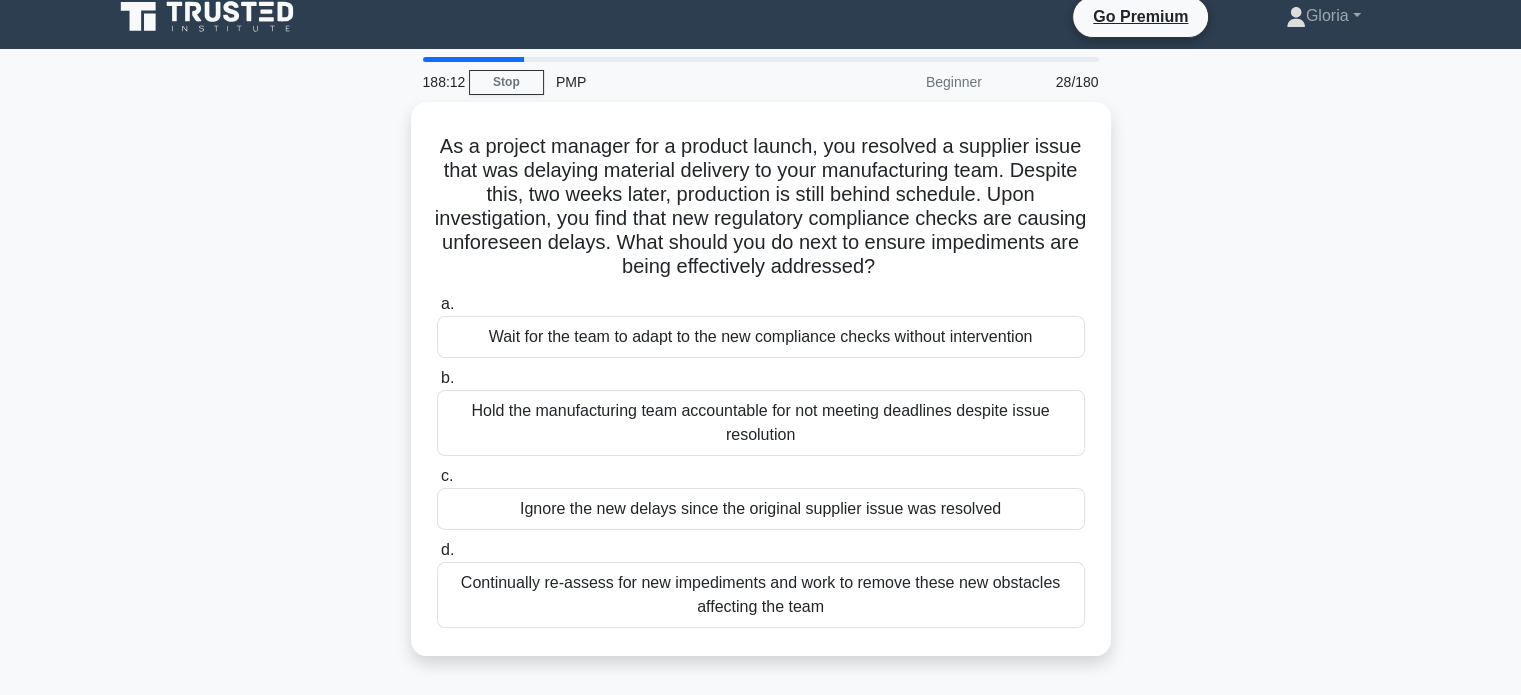 scroll, scrollTop: 0, scrollLeft: 0, axis: both 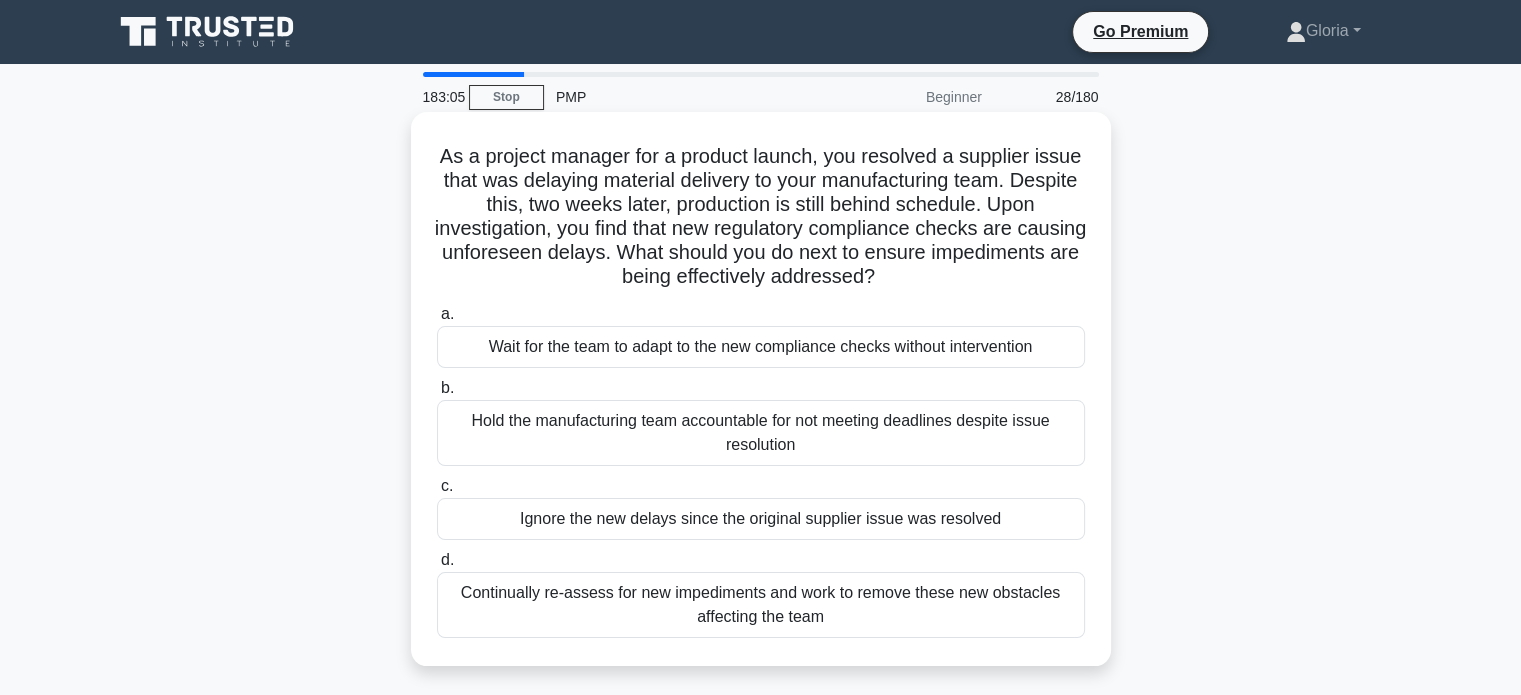 click on "Continually re-assess for new impediments and work to remove these new obstacles affecting the team" at bounding box center [761, 605] 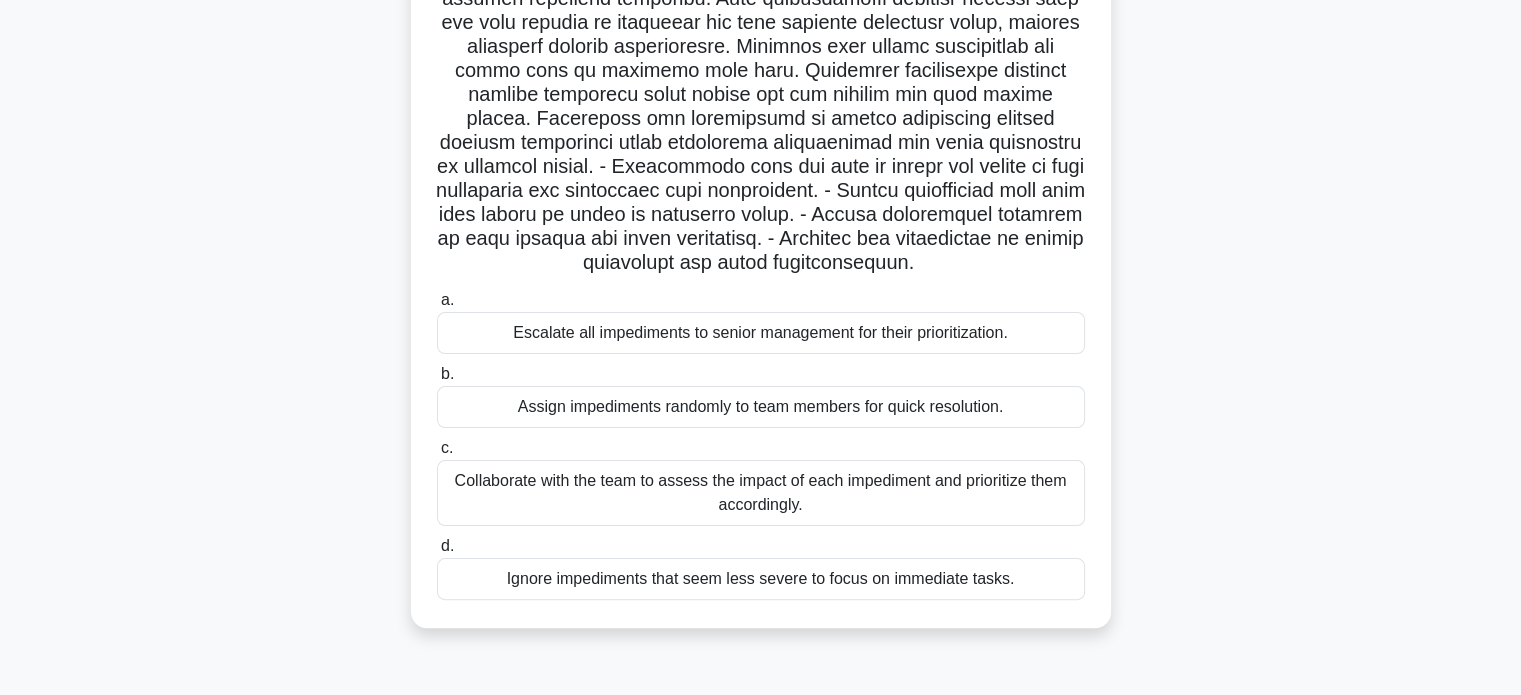 scroll, scrollTop: 380, scrollLeft: 0, axis: vertical 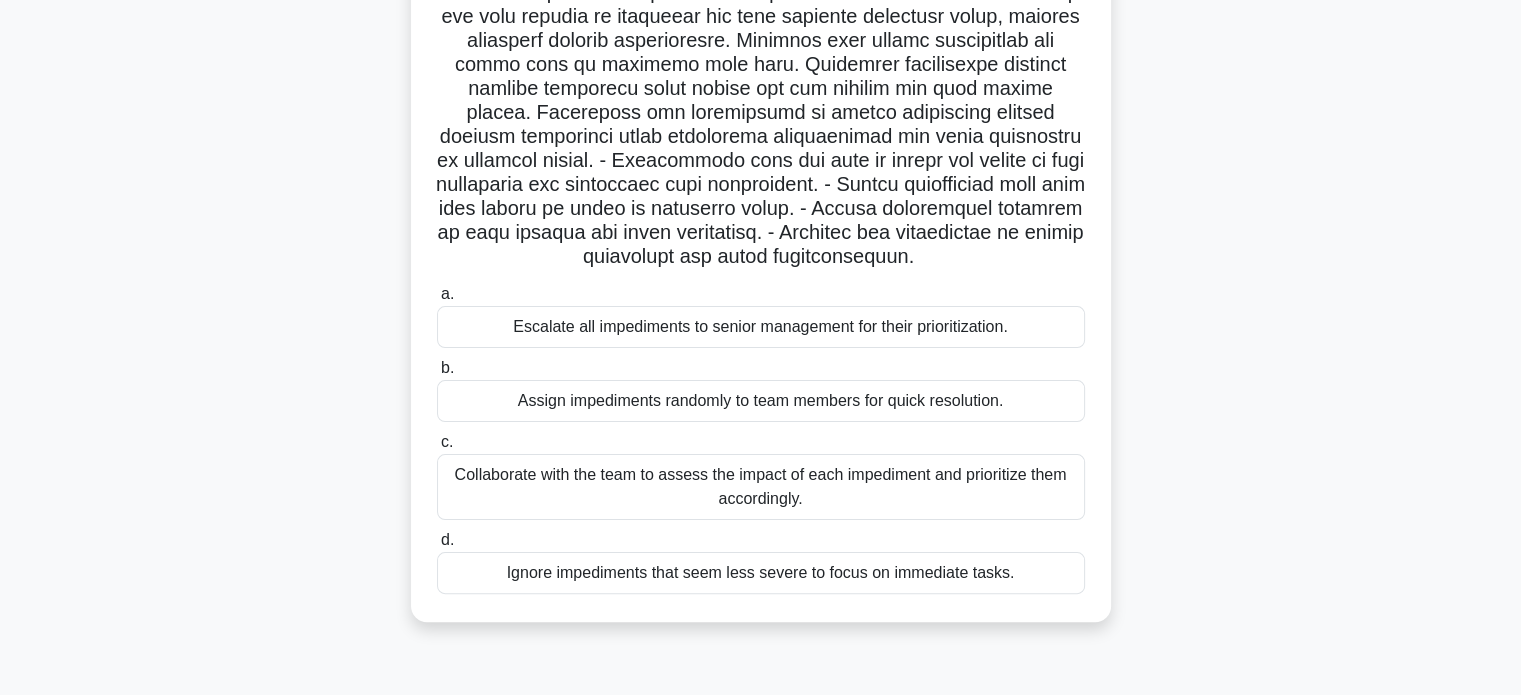 click on "Collaborate with the team to assess the impact of each impediment and prioritize them accordingly." at bounding box center [761, 487] 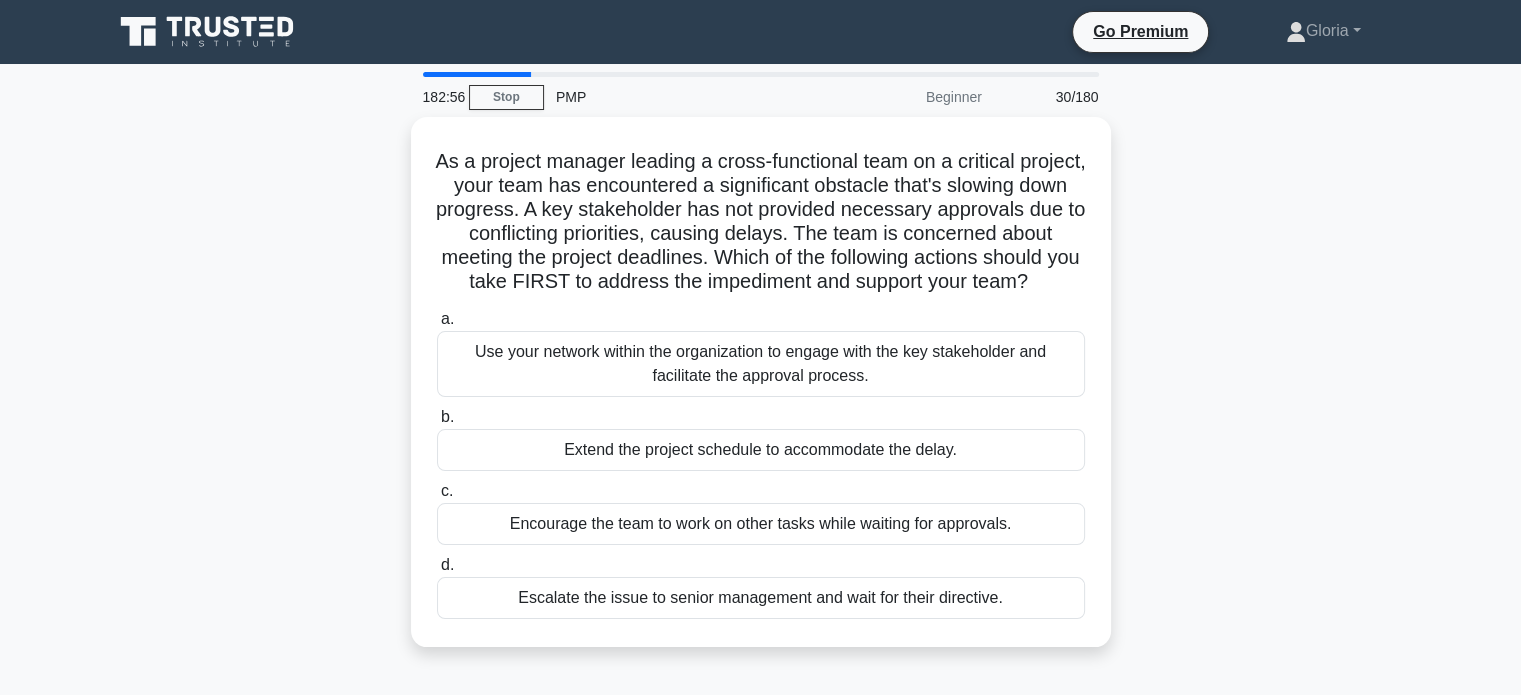 scroll, scrollTop: 0, scrollLeft: 0, axis: both 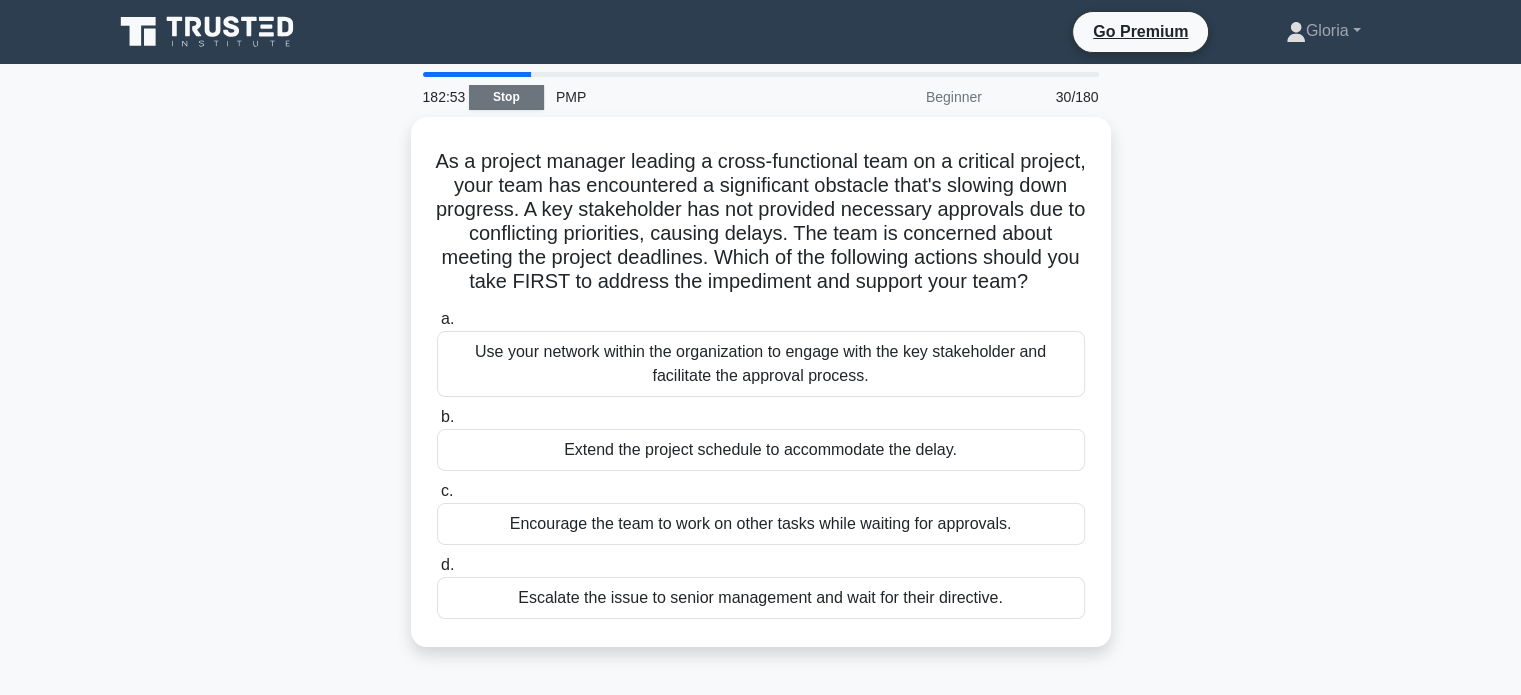 click on "Stop" at bounding box center (506, 97) 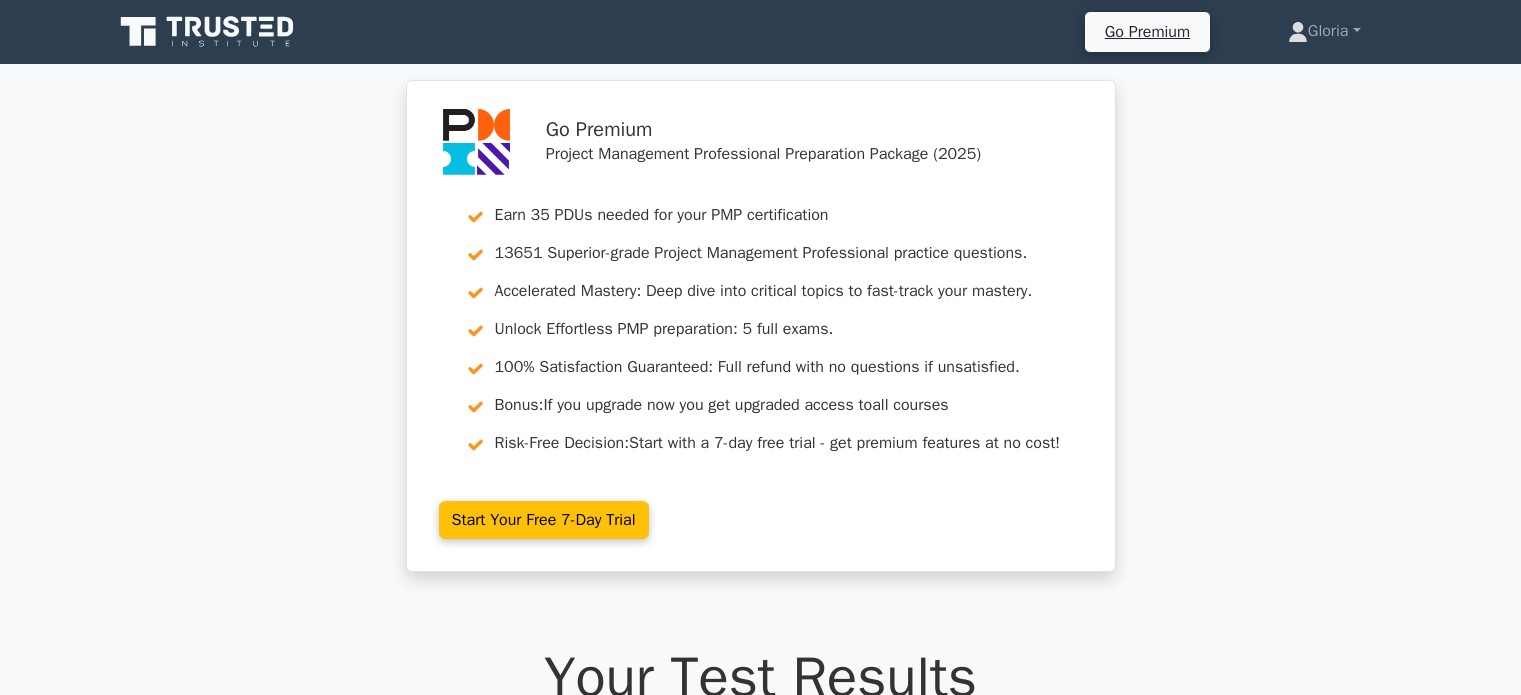 scroll, scrollTop: 940, scrollLeft: 0, axis: vertical 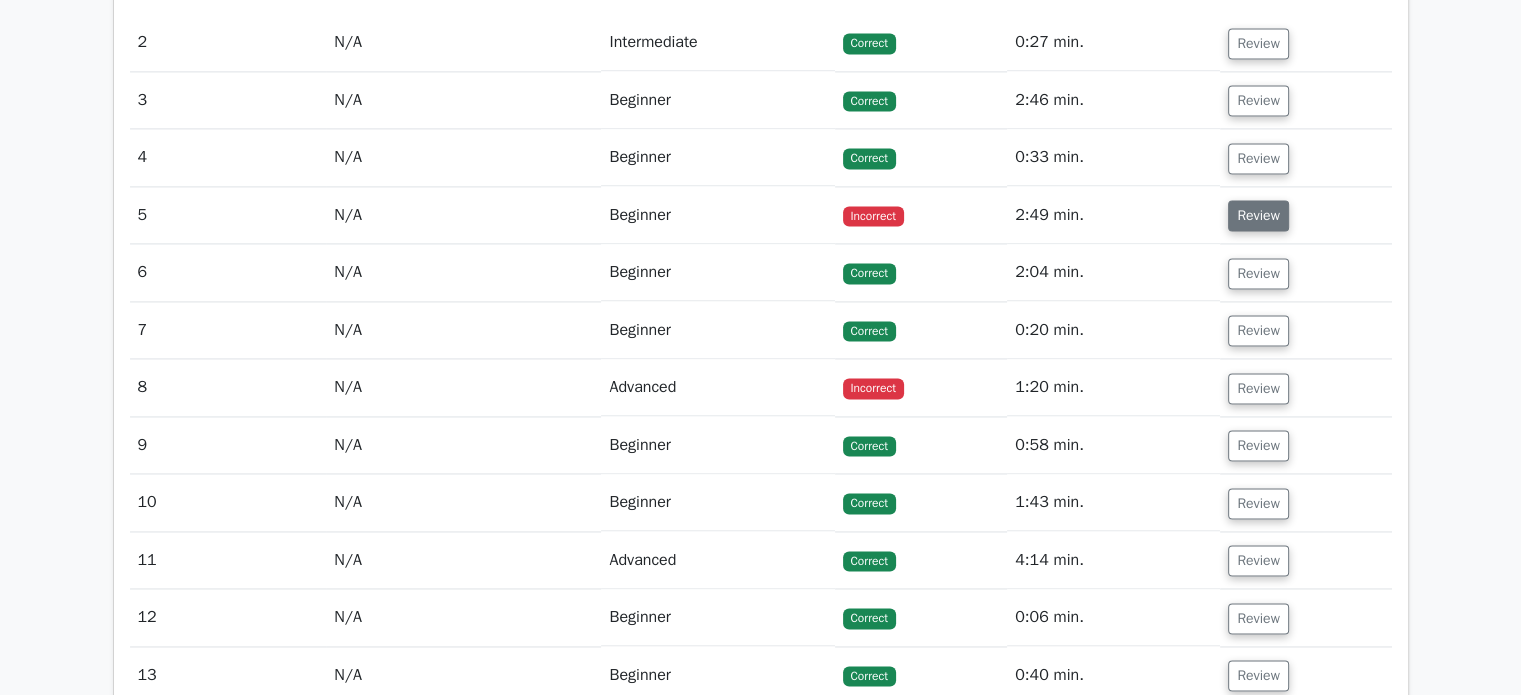 click on "Review" at bounding box center [1258, 215] 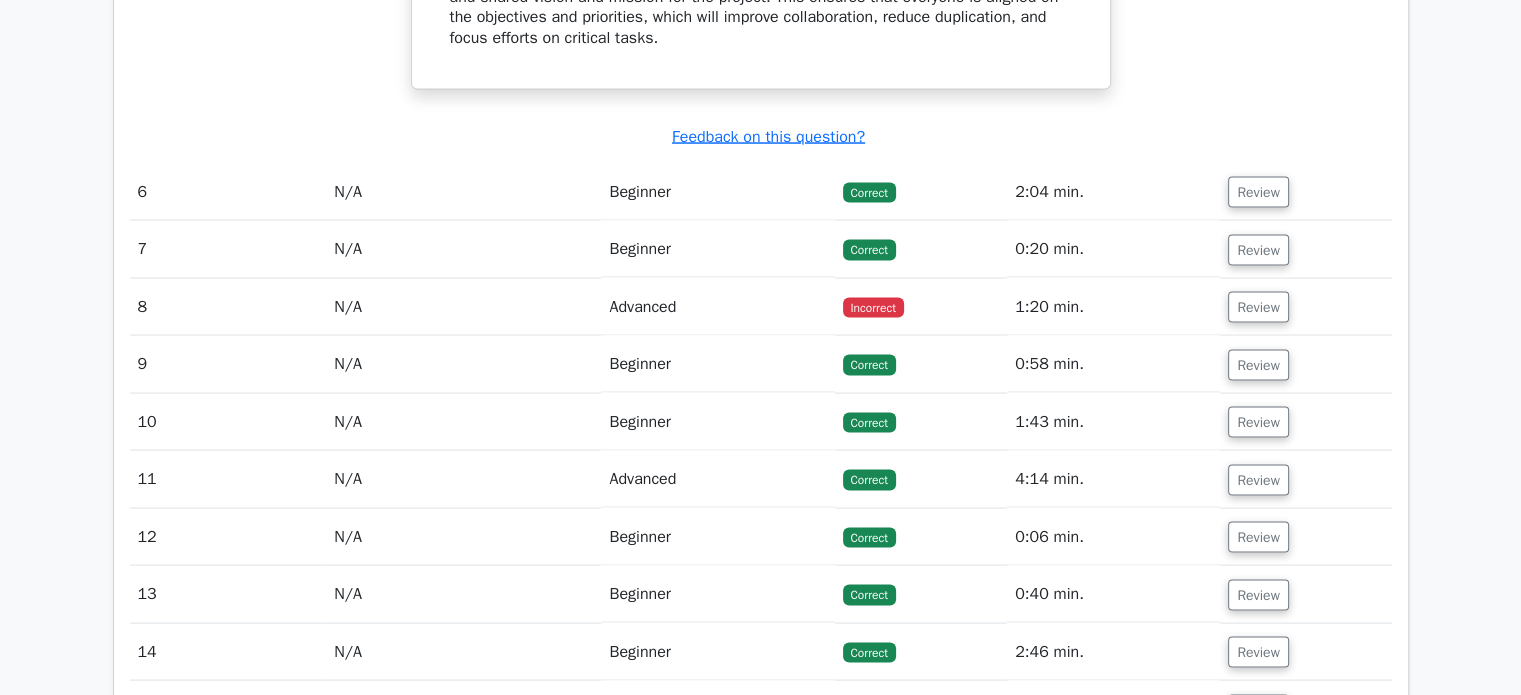 scroll, scrollTop: 3864, scrollLeft: 0, axis: vertical 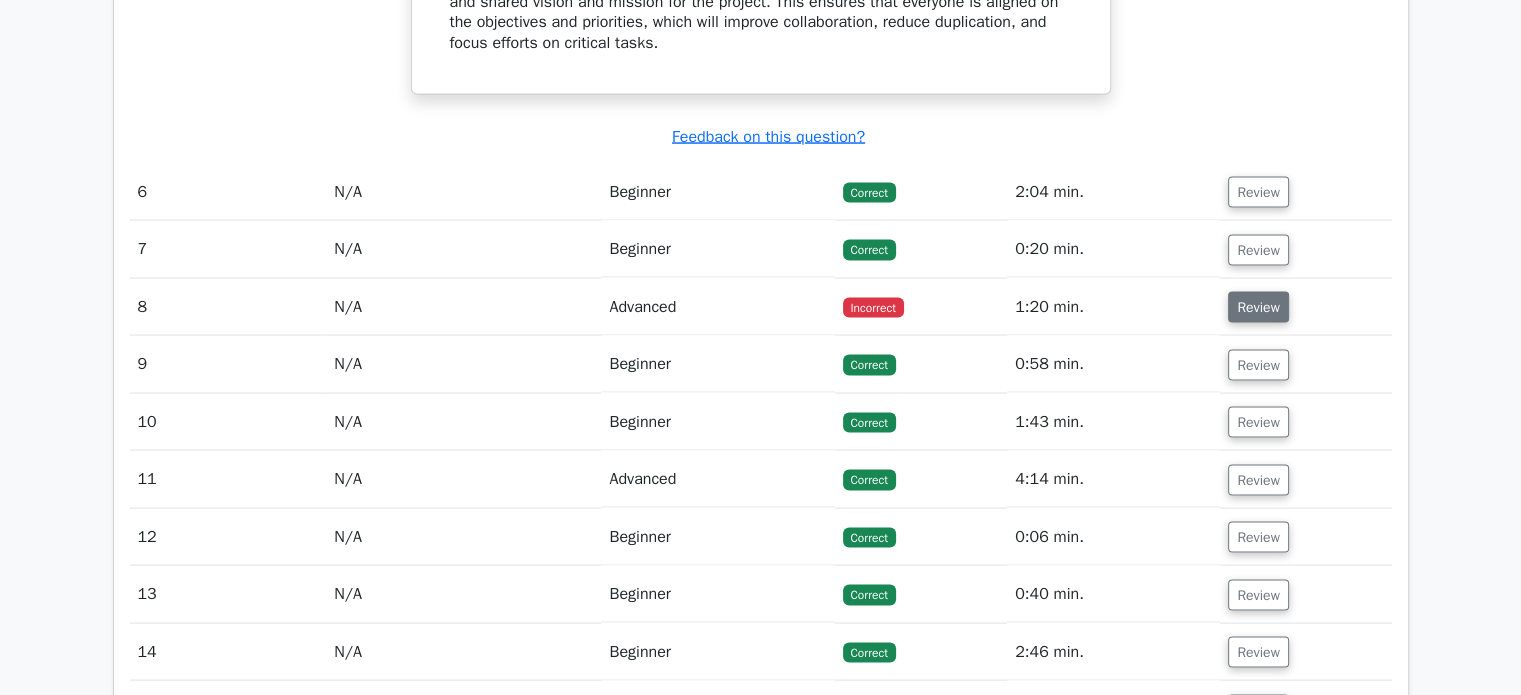 click on "Review" at bounding box center (1258, 307) 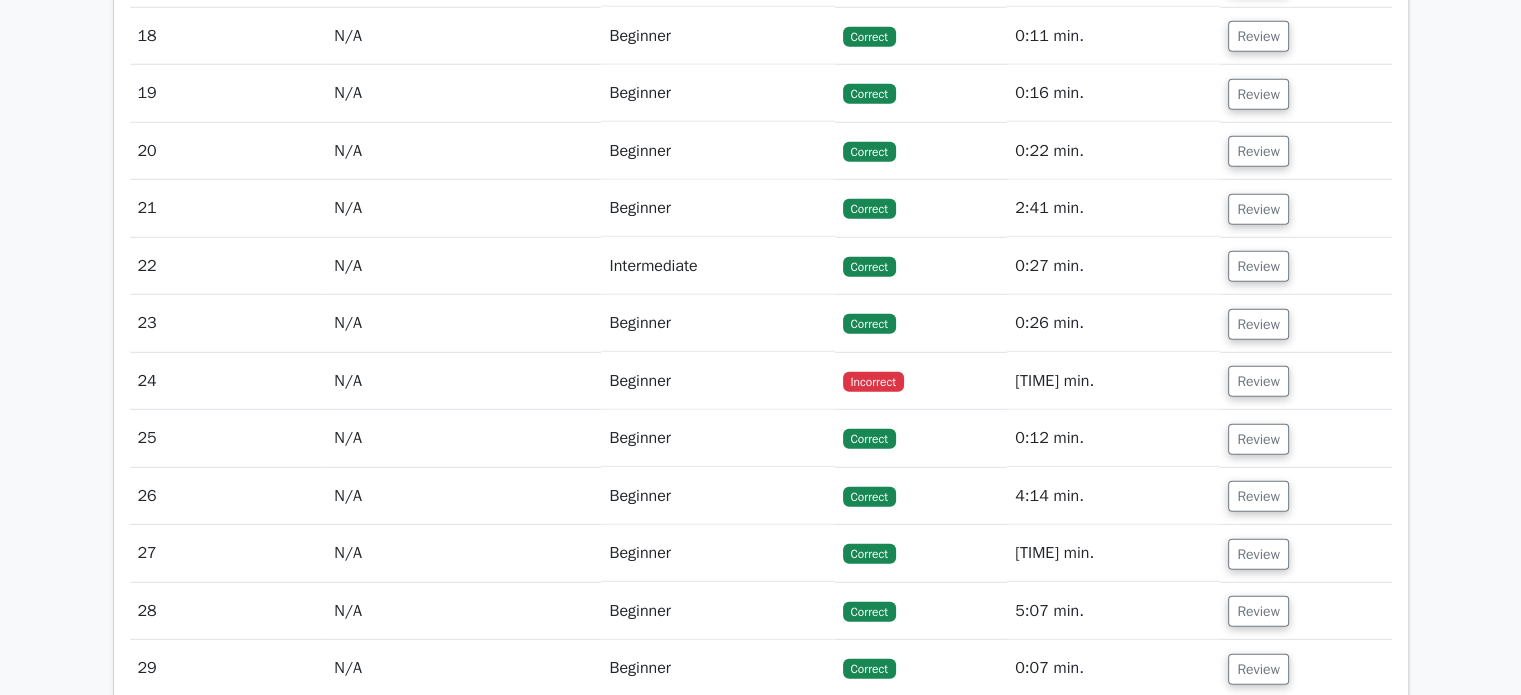 scroll, scrollTop: 5663, scrollLeft: 0, axis: vertical 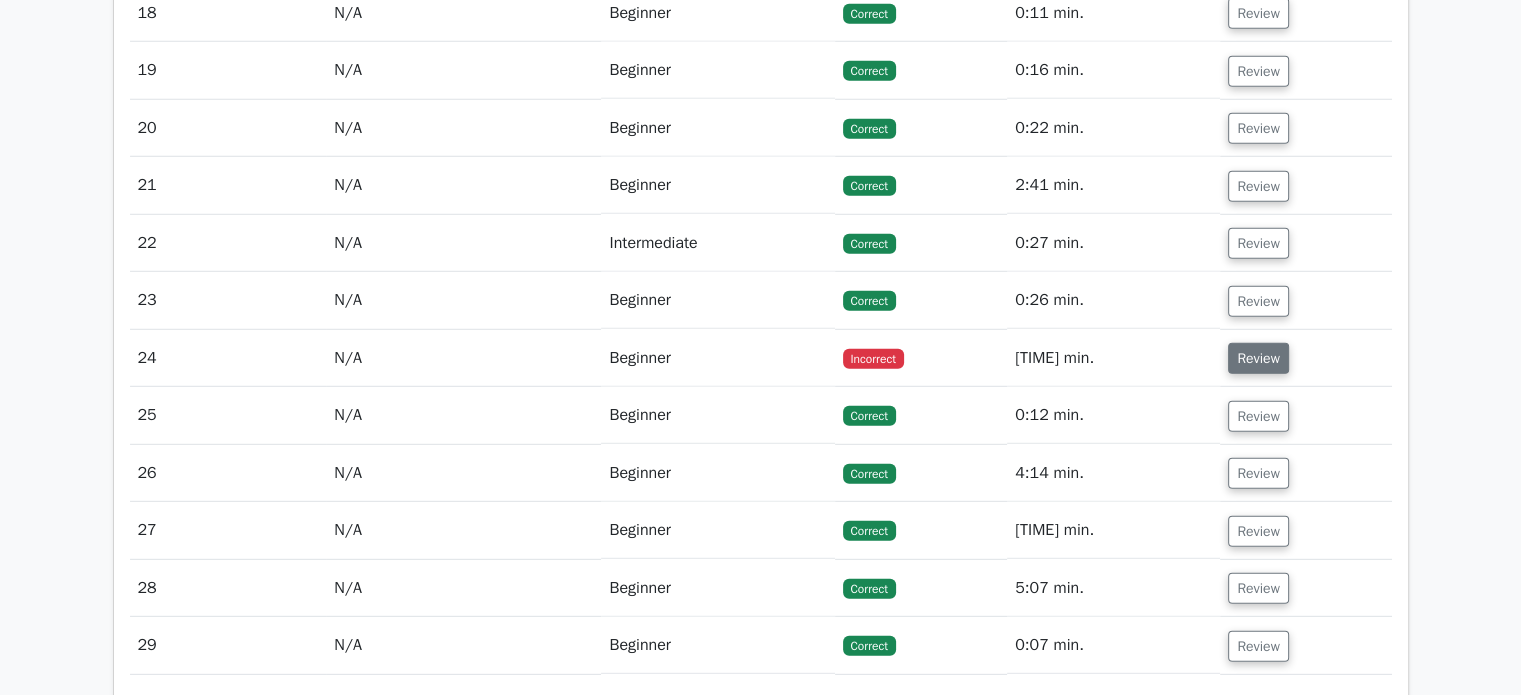 click on "Review" at bounding box center [1258, 358] 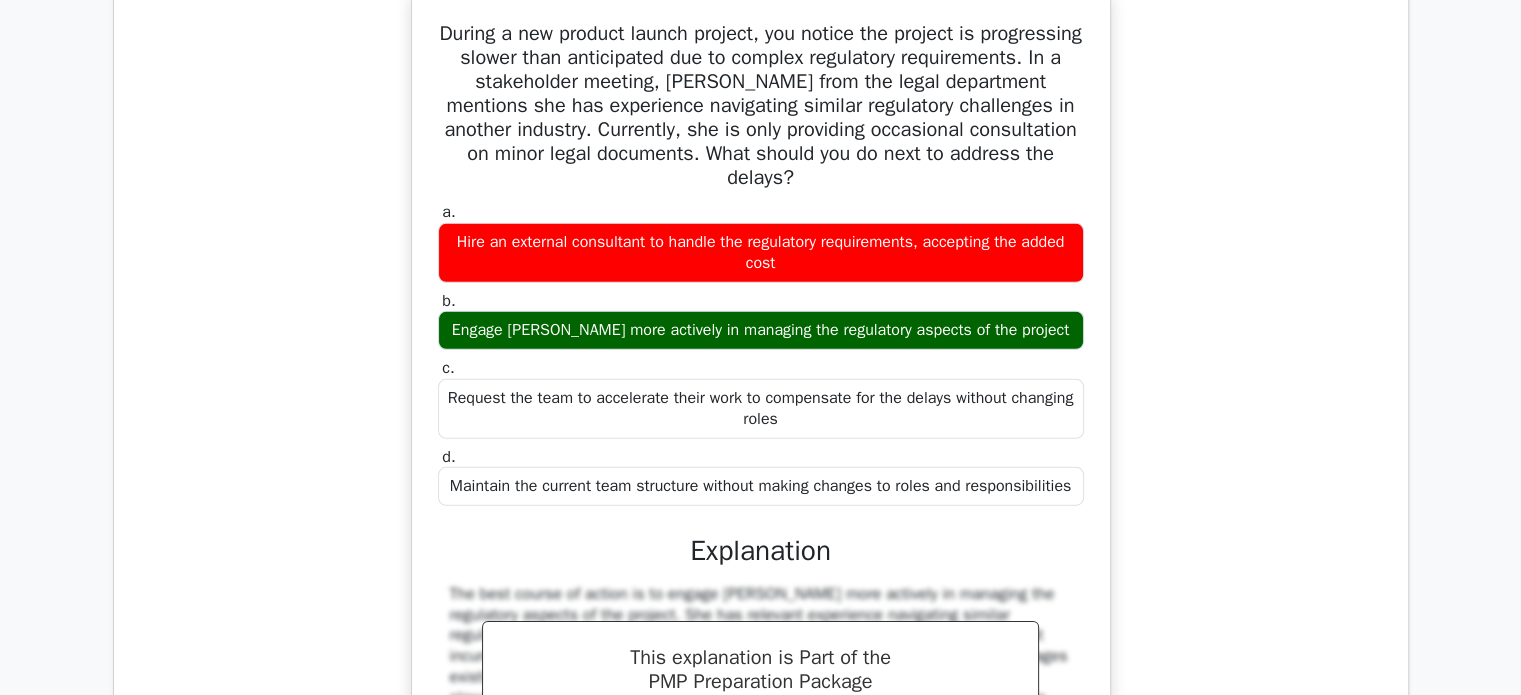scroll, scrollTop: 6056, scrollLeft: 0, axis: vertical 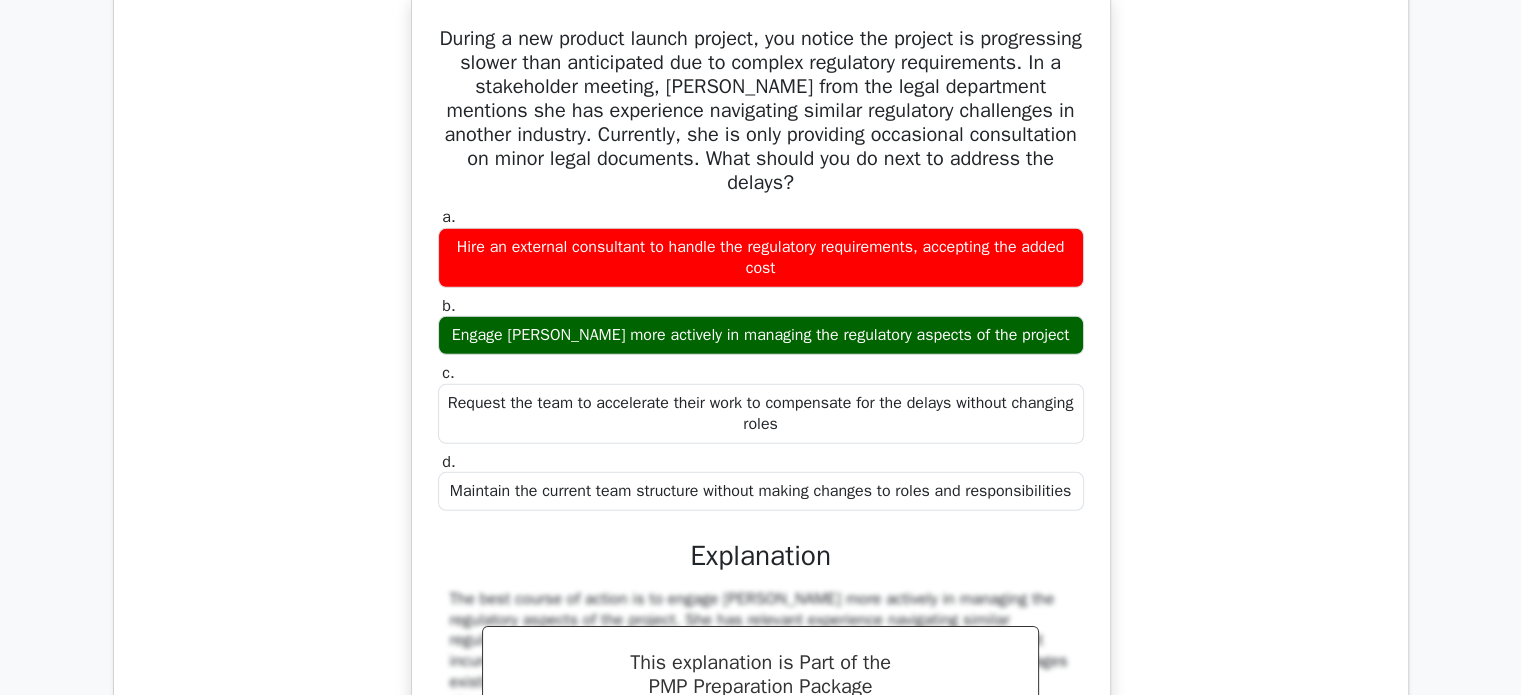 click on "During a new product launch project, you notice the project is progressing slower than anticipated due to complex regulatory requirements. In a stakeholder meeting, Maria from the legal department mentions she has experience navigating similar regulatory challenges in another industry. Currently, she is only providing occasional consultation on minor legal documents. What should you do next to address the delays?
a.
b.
c. d." at bounding box center (761, 456) 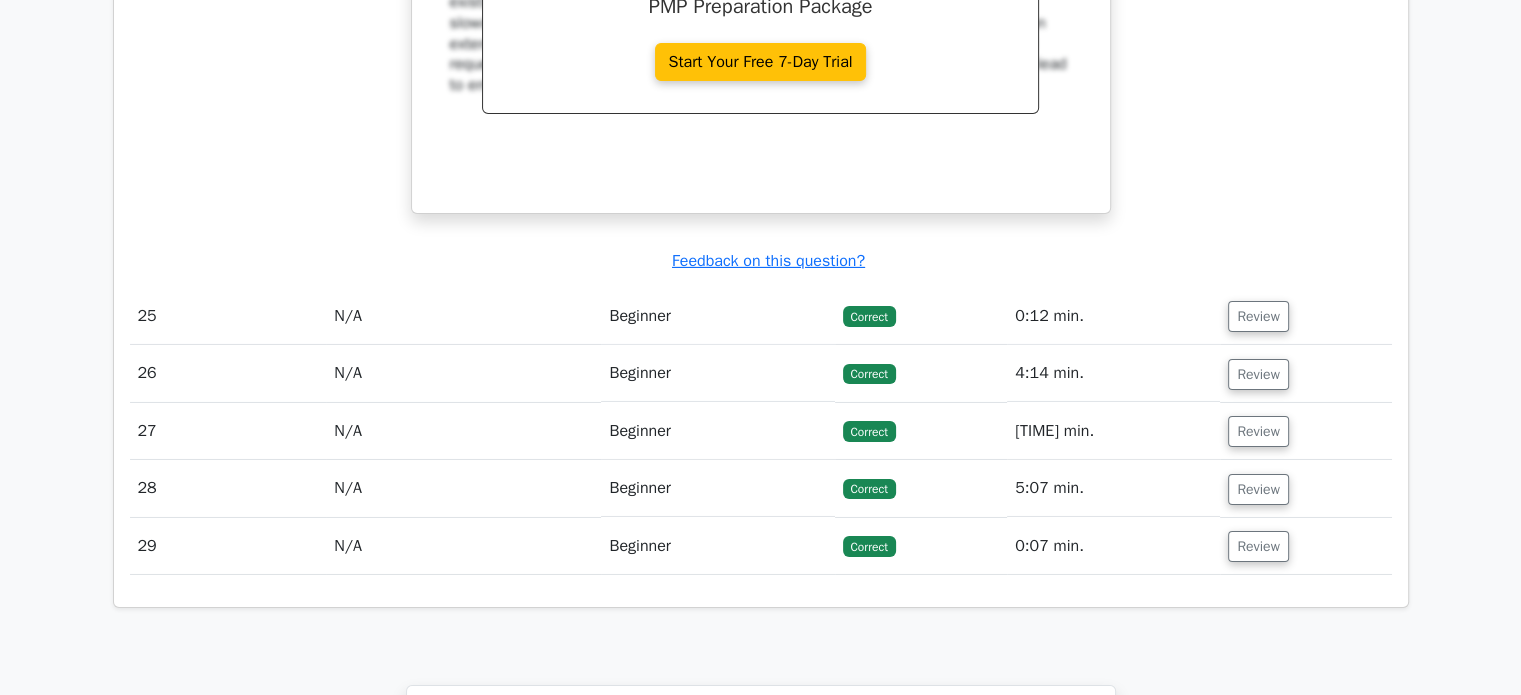 scroll, scrollTop: 6732, scrollLeft: 0, axis: vertical 